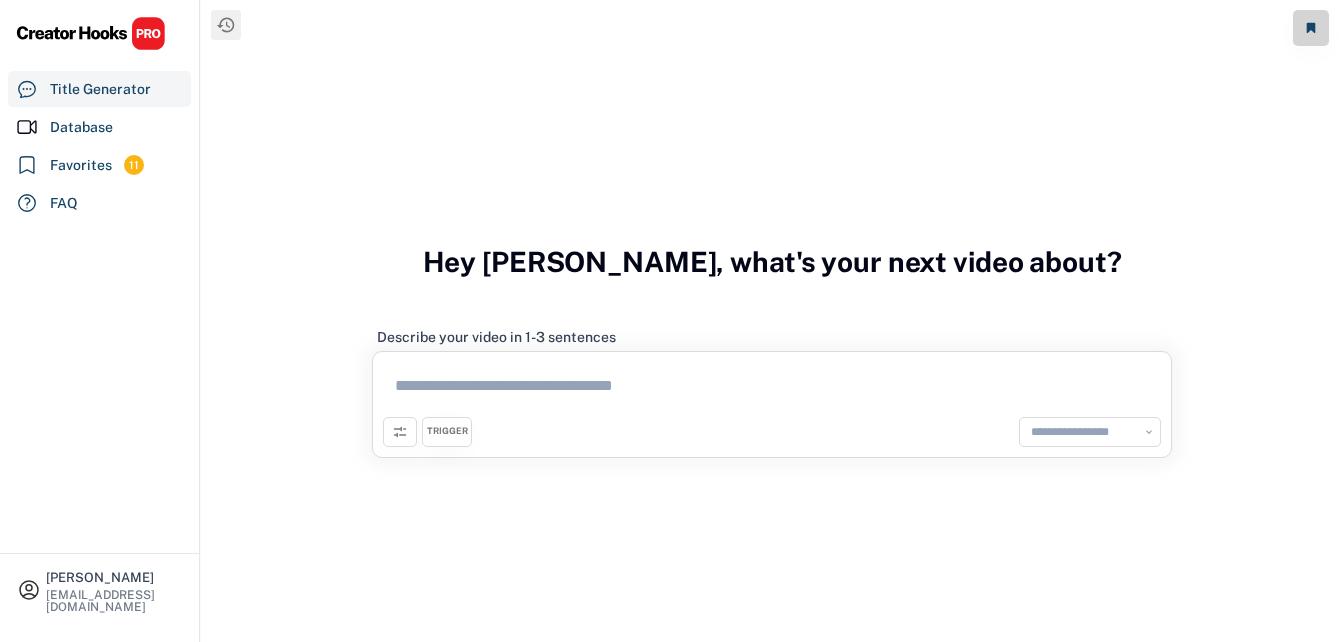 scroll, scrollTop: 0, scrollLeft: 0, axis: both 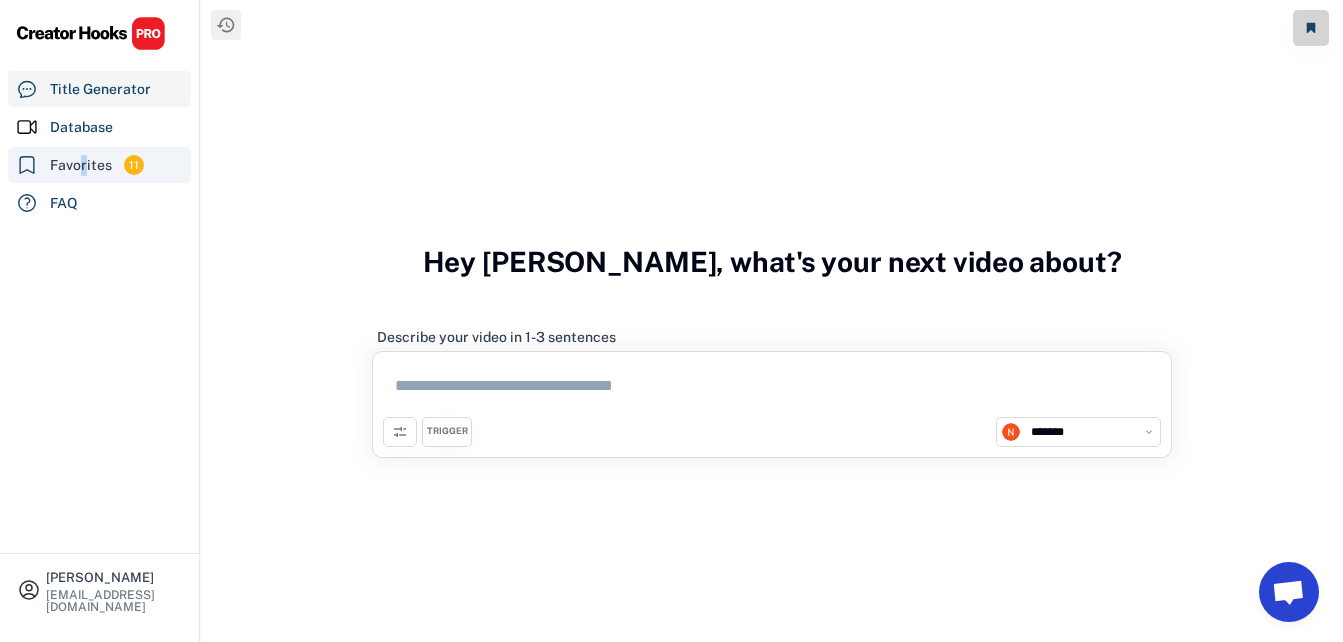 click on "Favorites" at bounding box center [81, 165] 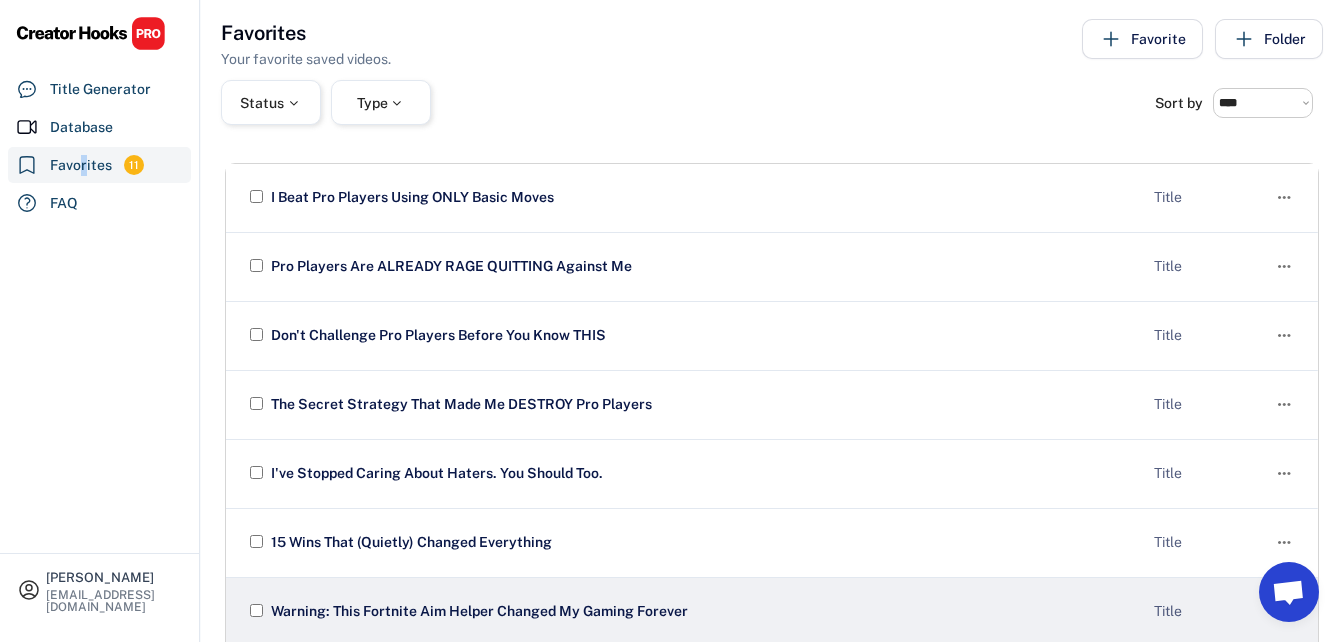 scroll, scrollTop: 0, scrollLeft: 0, axis: both 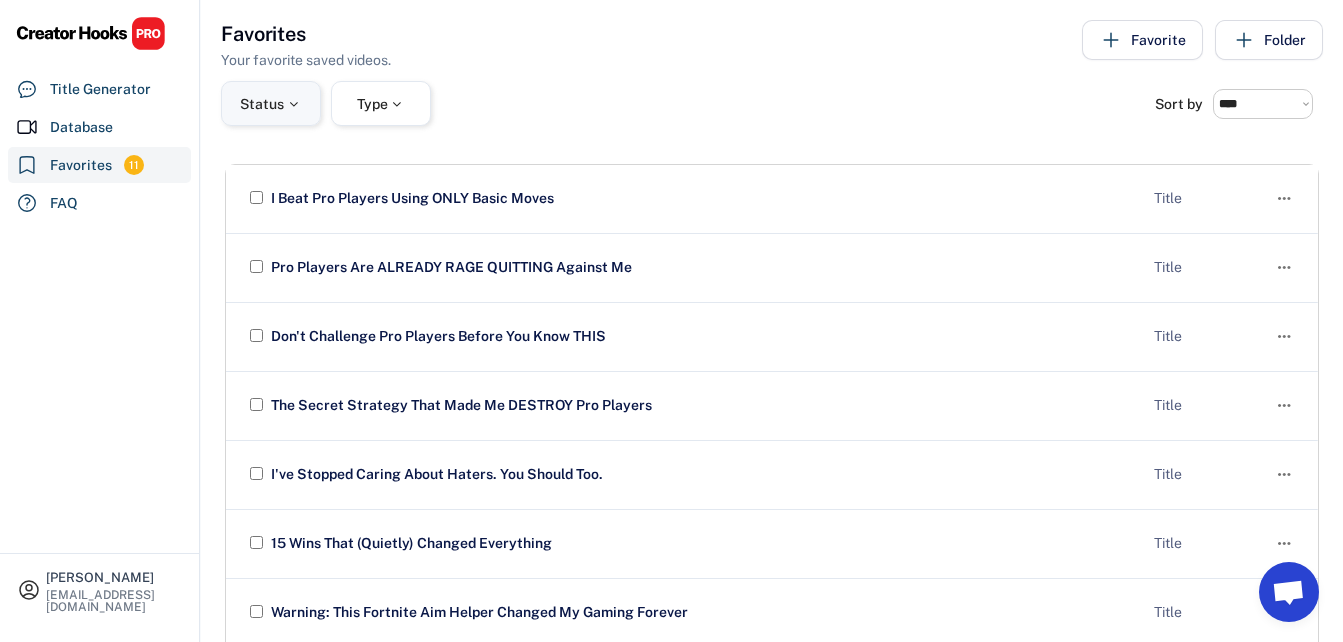 click at bounding box center (293, 104) 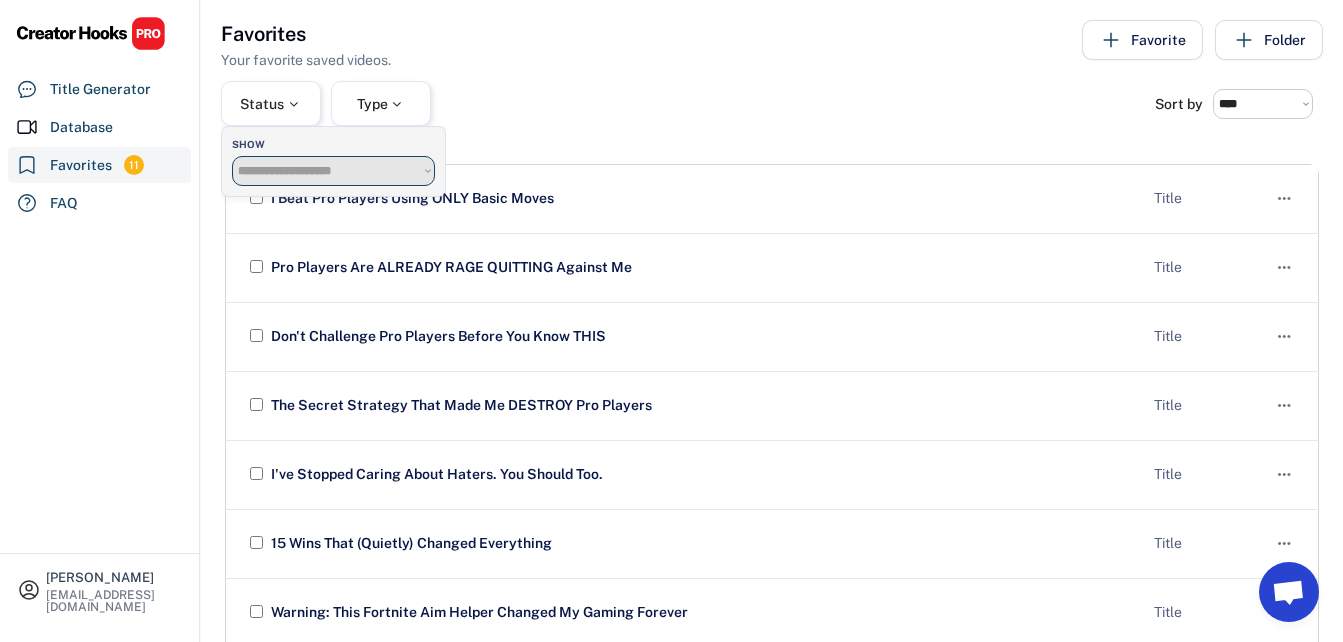click on "**********" at bounding box center (333, 171) 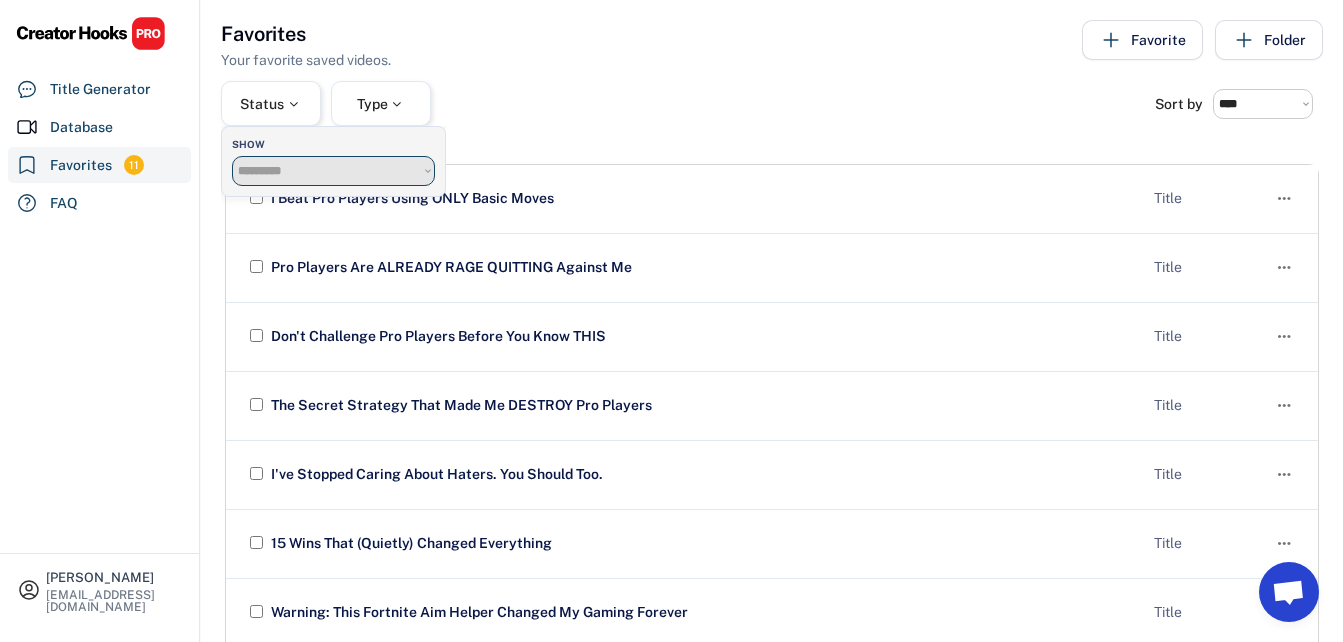 click on "**********" at bounding box center (333, 171) 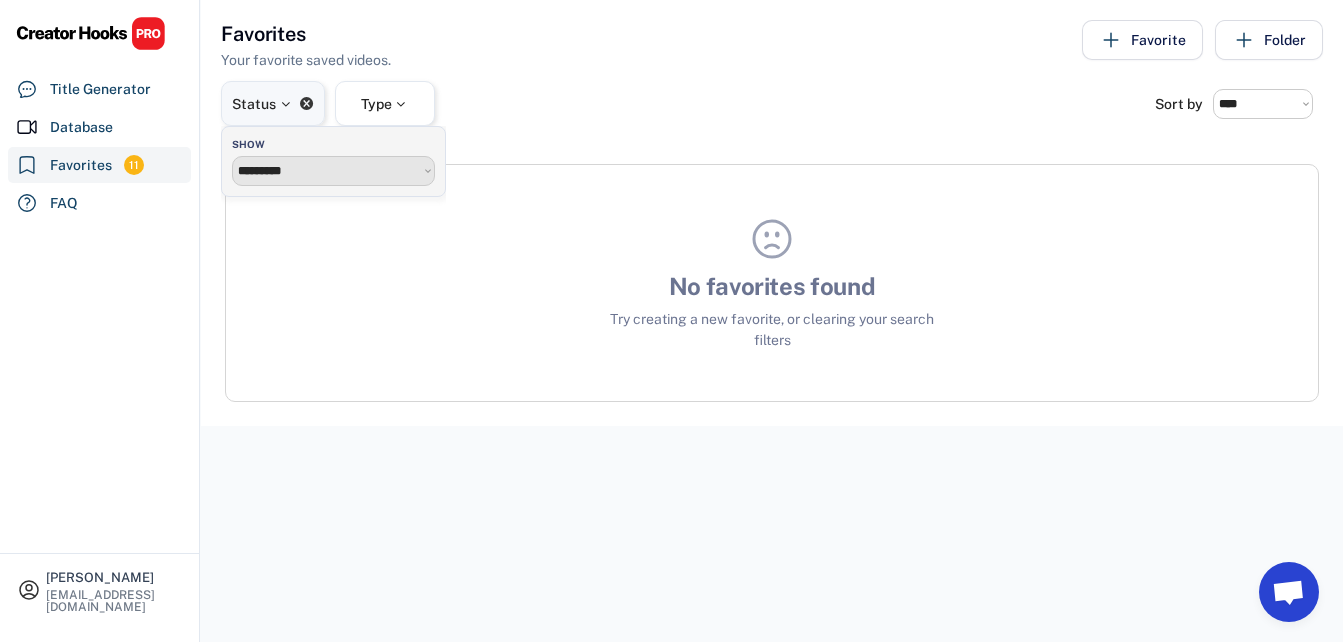 click on "" 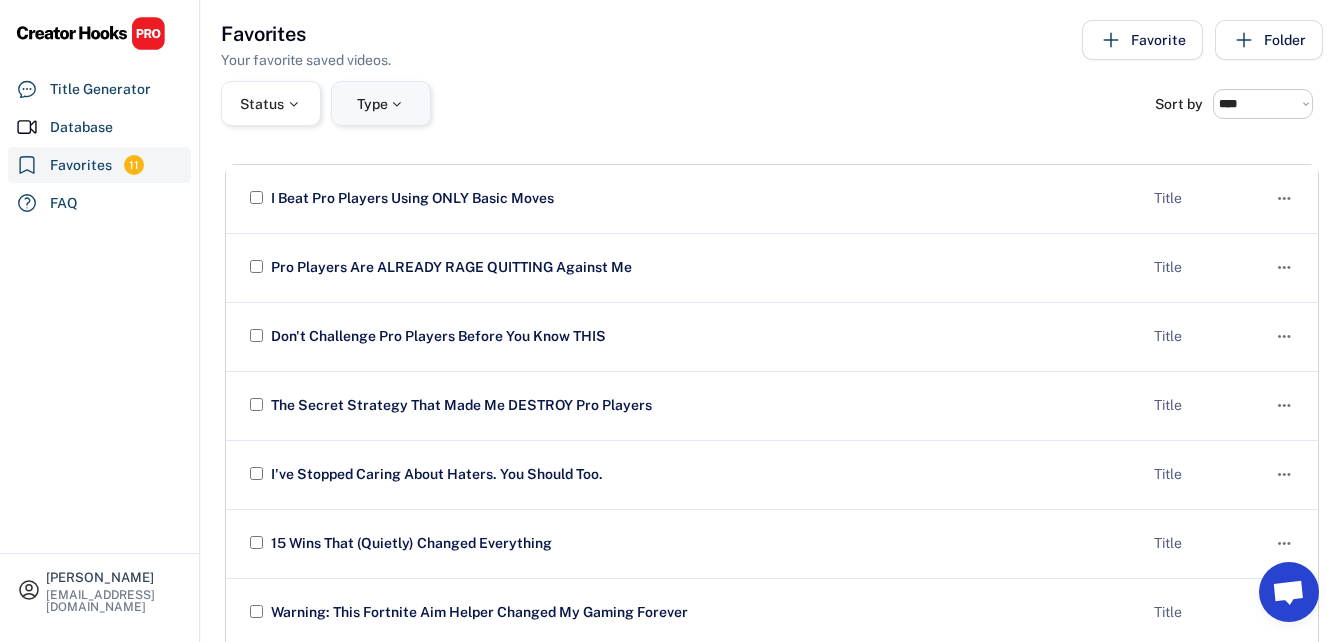 click at bounding box center (397, 104) 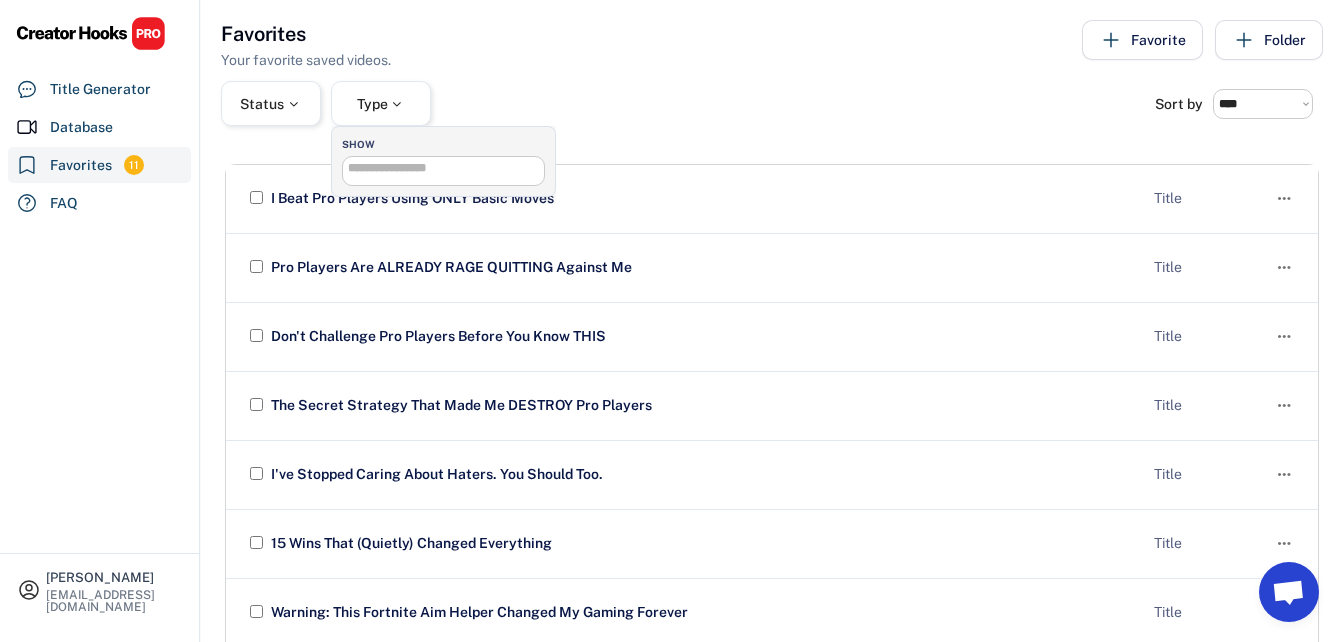 click at bounding box center [448, 168] 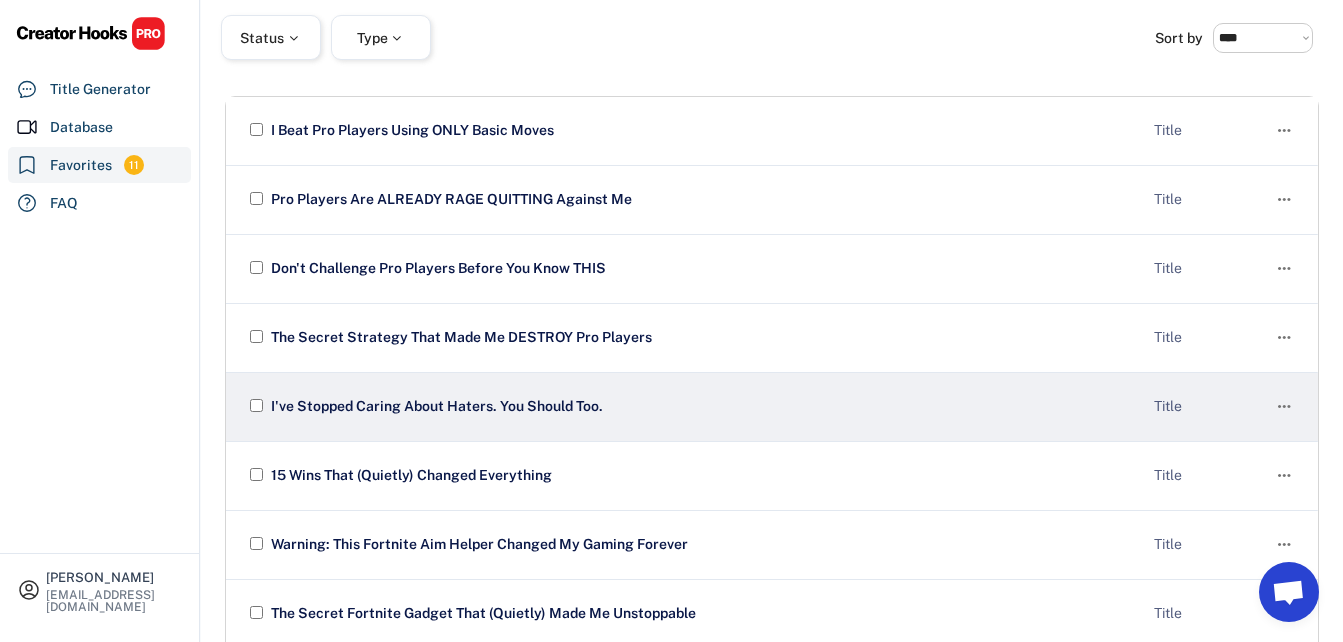 scroll, scrollTop: 0, scrollLeft: 0, axis: both 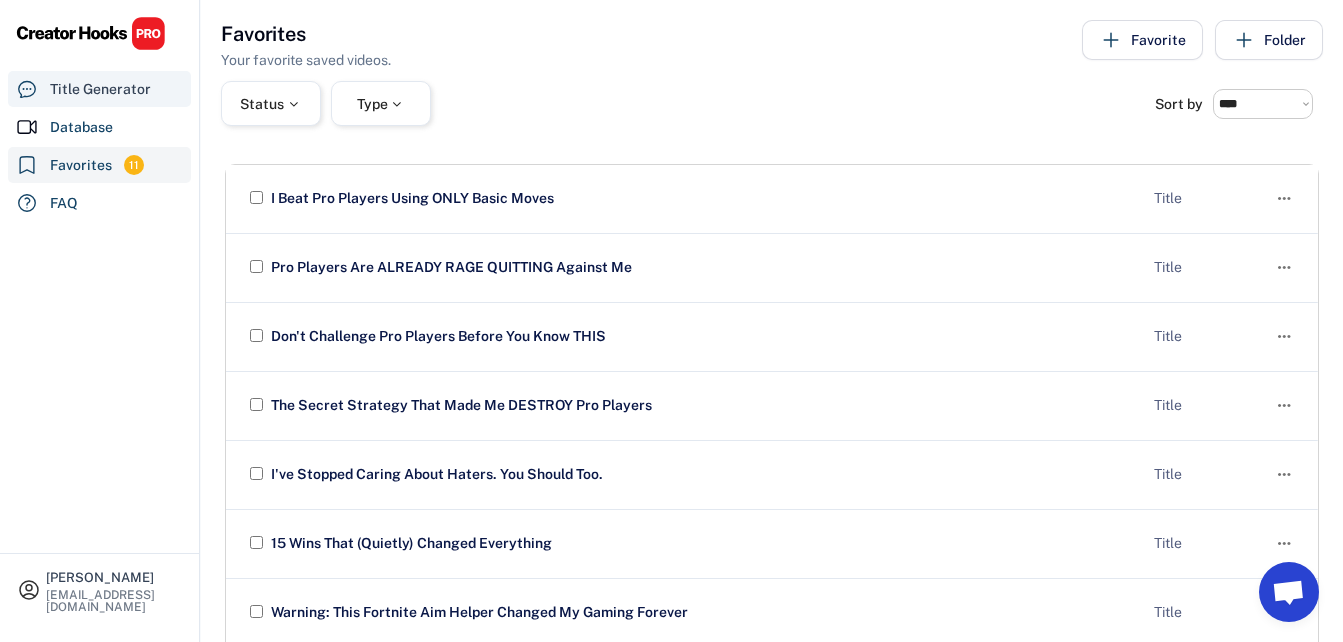 click on "Title Generator" at bounding box center [100, 89] 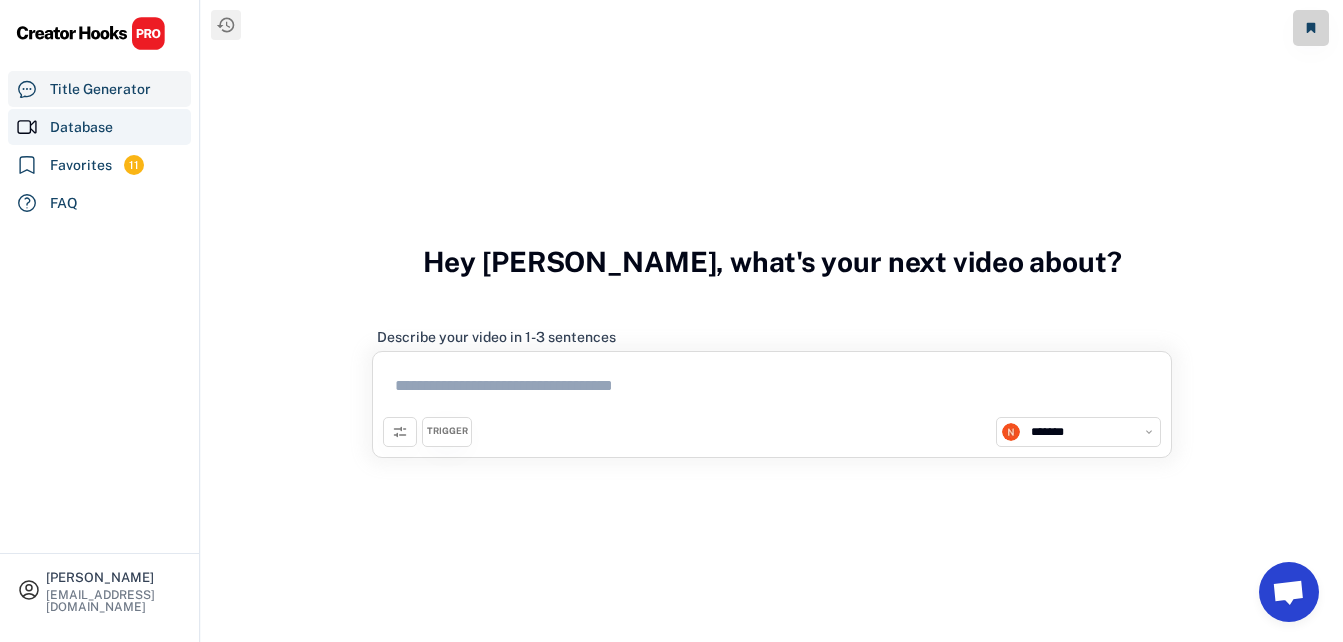 click on "Database" at bounding box center (81, 127) 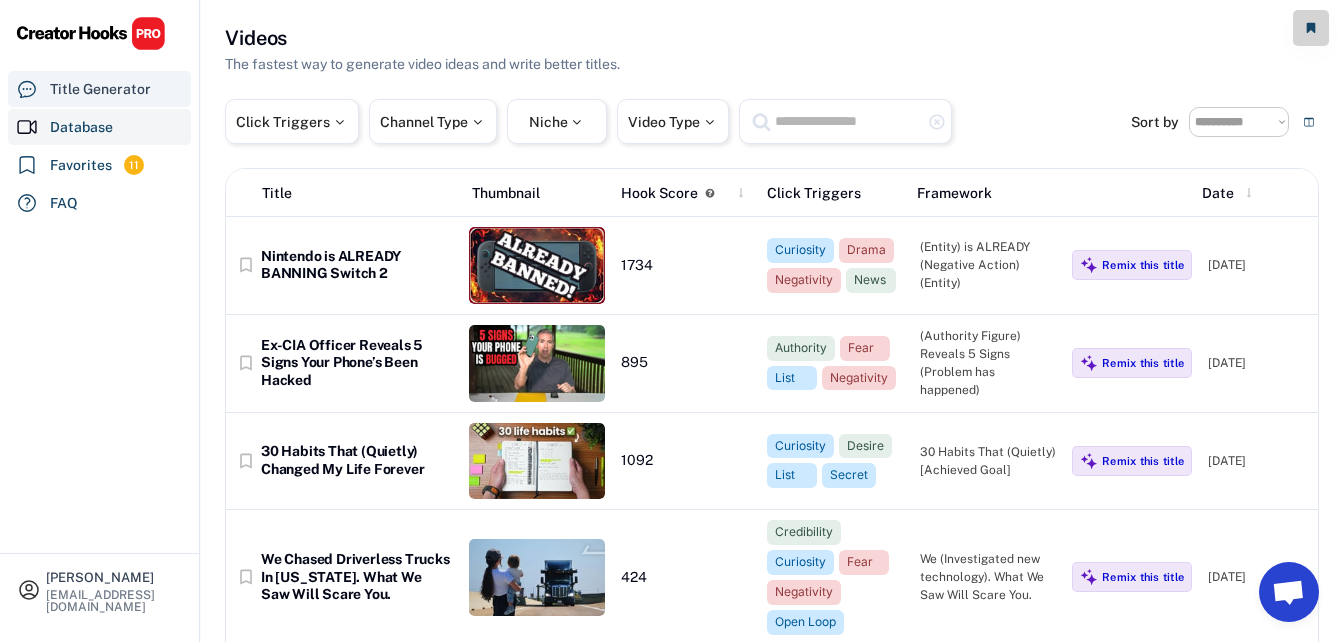 click on "Title Generator" at bounding box center (100, 89) 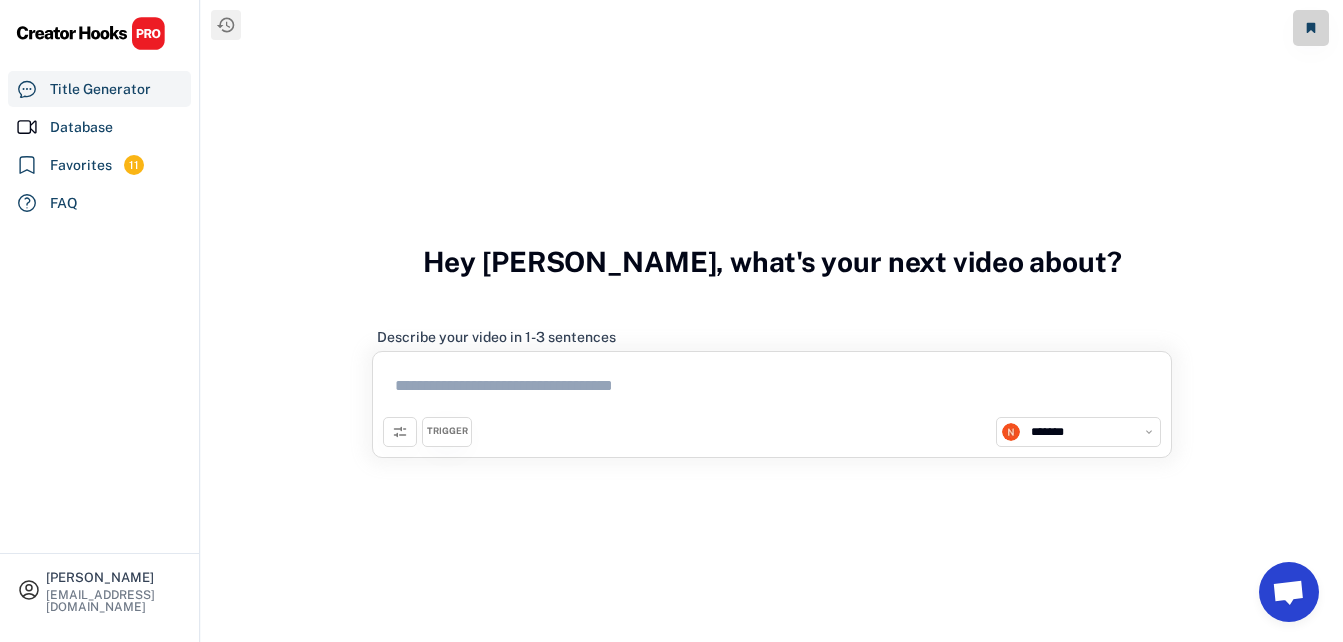 click at bounding box center (772, 389) 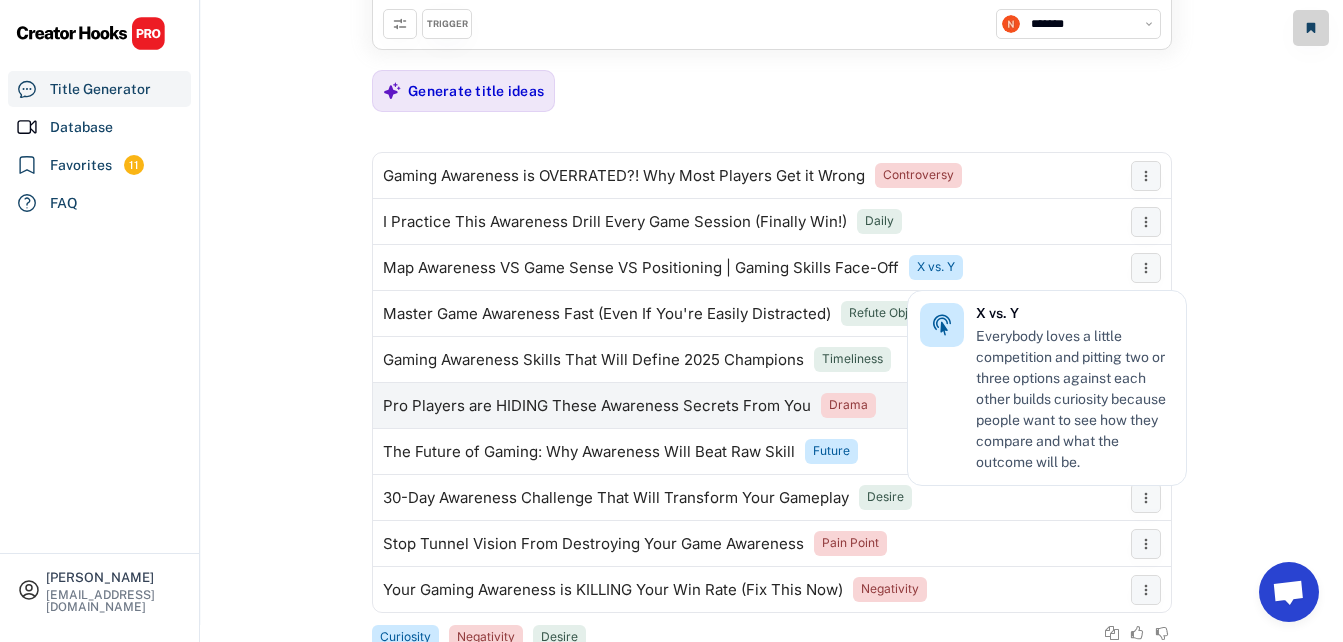 scroll, scrollTop: 200, scrollLeft: 0, axis: vertical 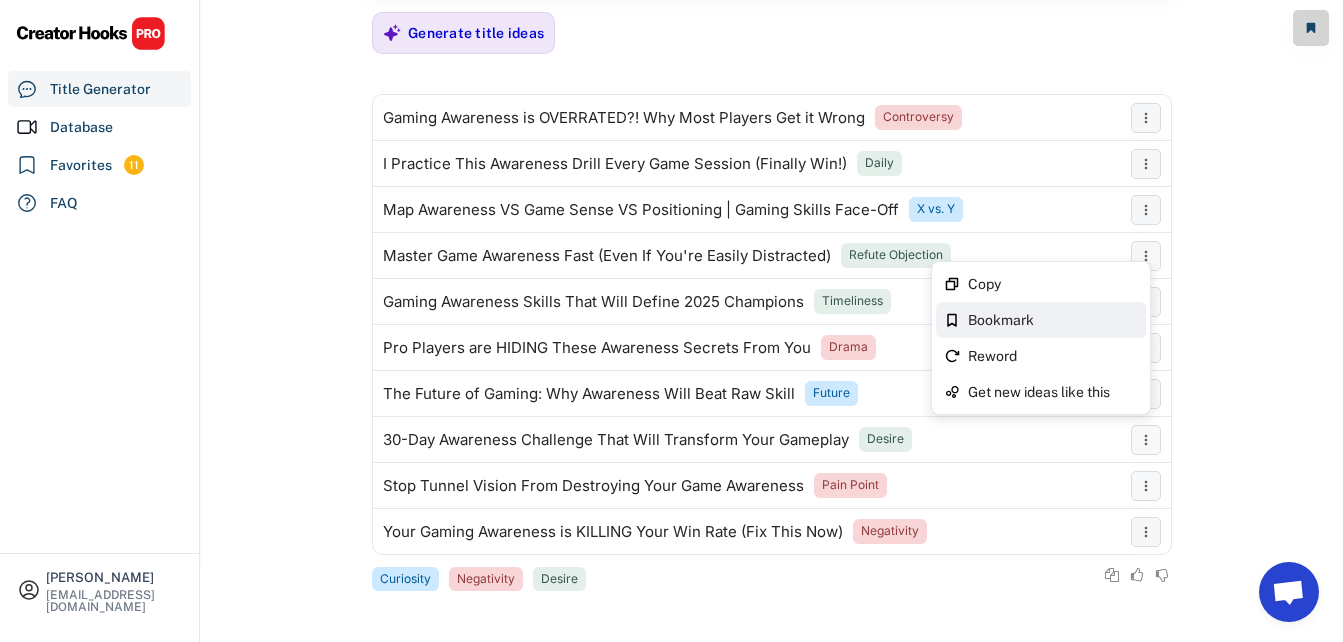 click on "Bookmark" at bounding box center [1053, 320] 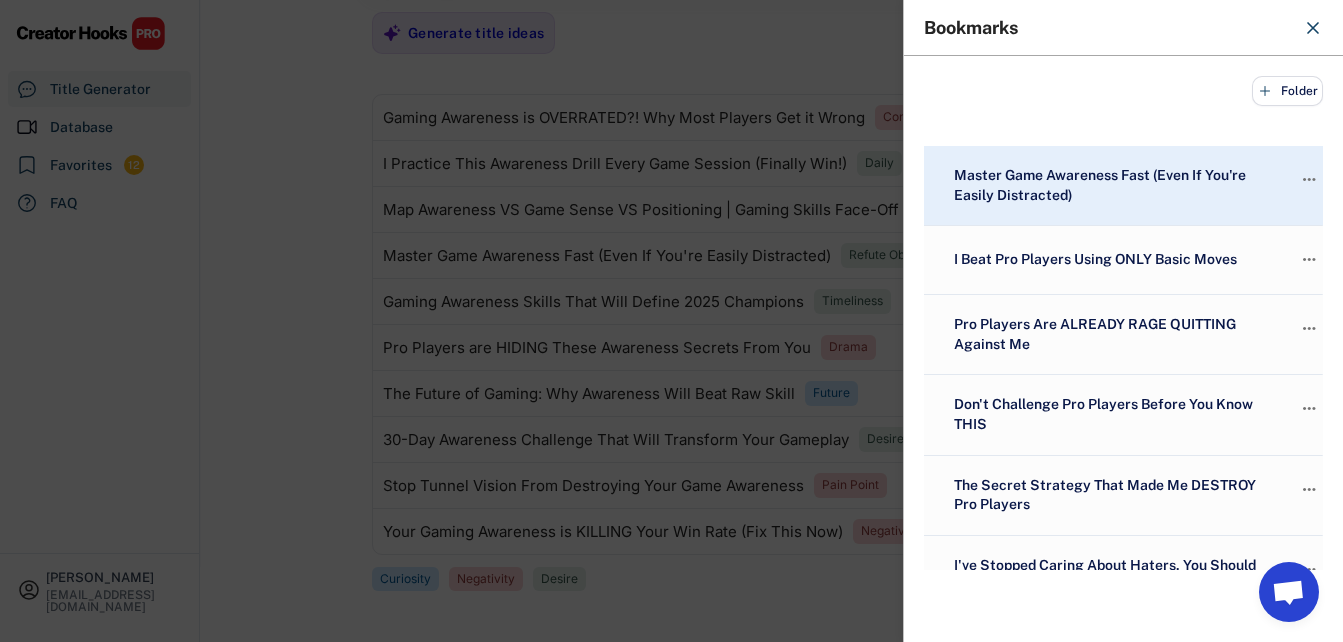 click at bounding box center (671, 321) 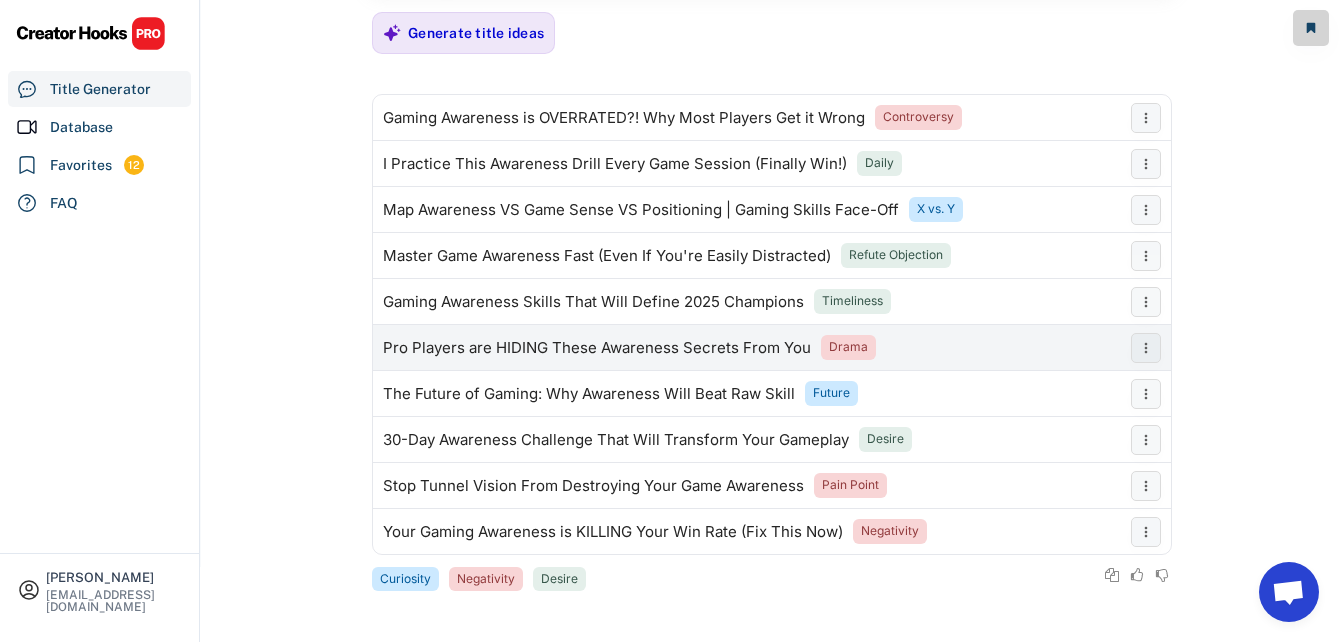scroll, scrollTop: 201, scrollLeft: 0, axis: vertical 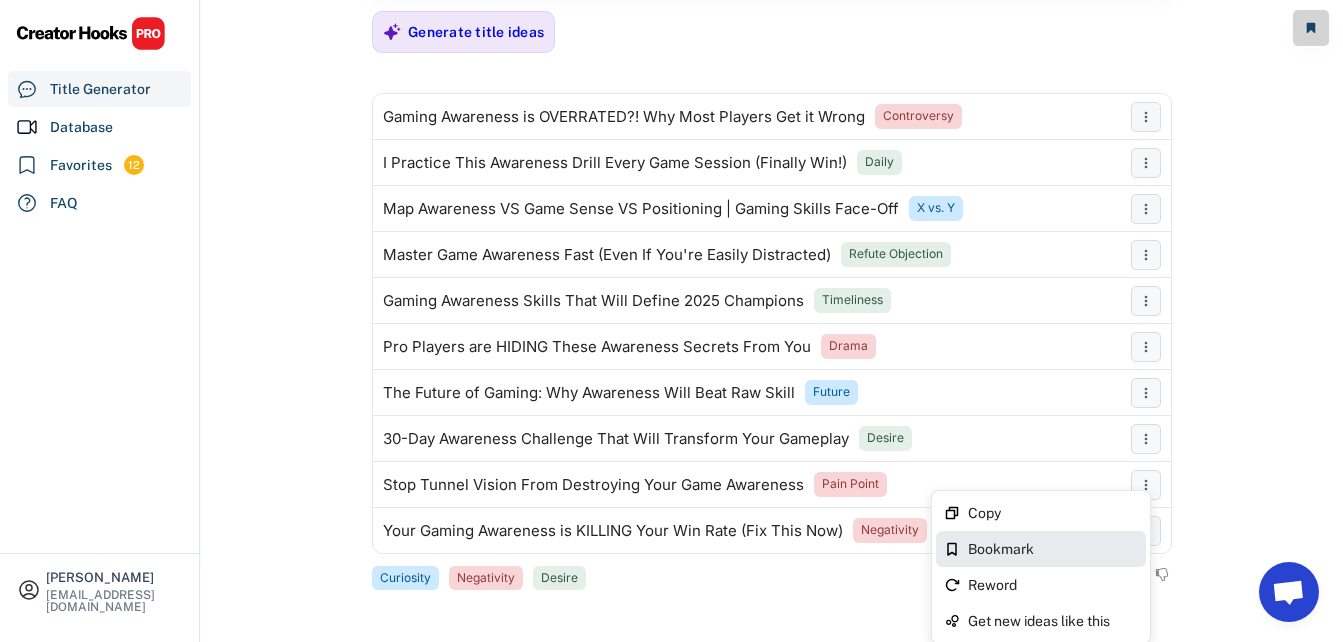 click on "Bookmark" at bounding box center [1053, 549] 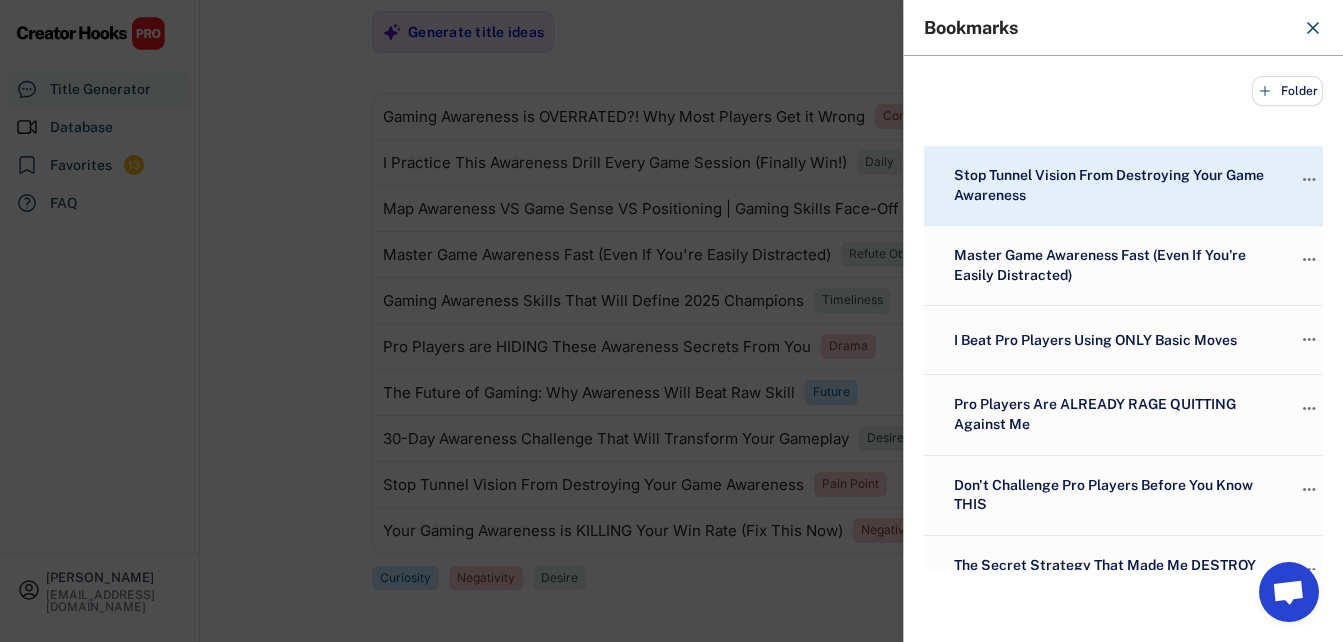 click at bounding box center (671, 321) 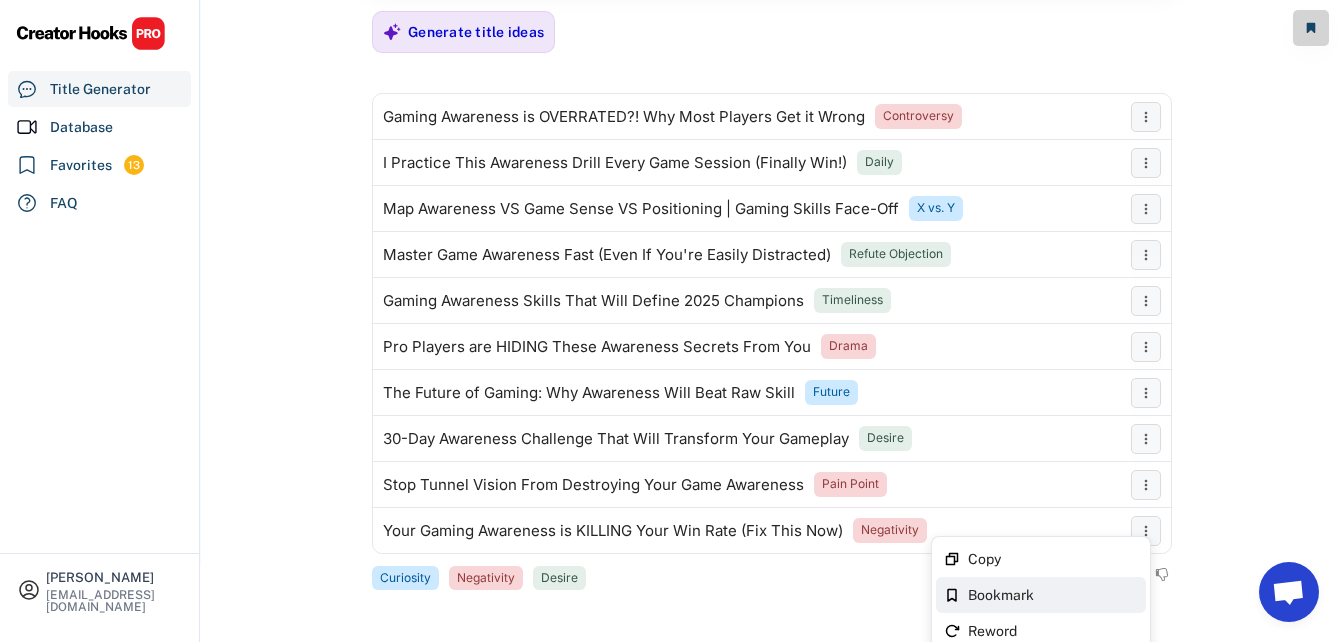 click on "Bookmark" at bounding box center (1053, 595) 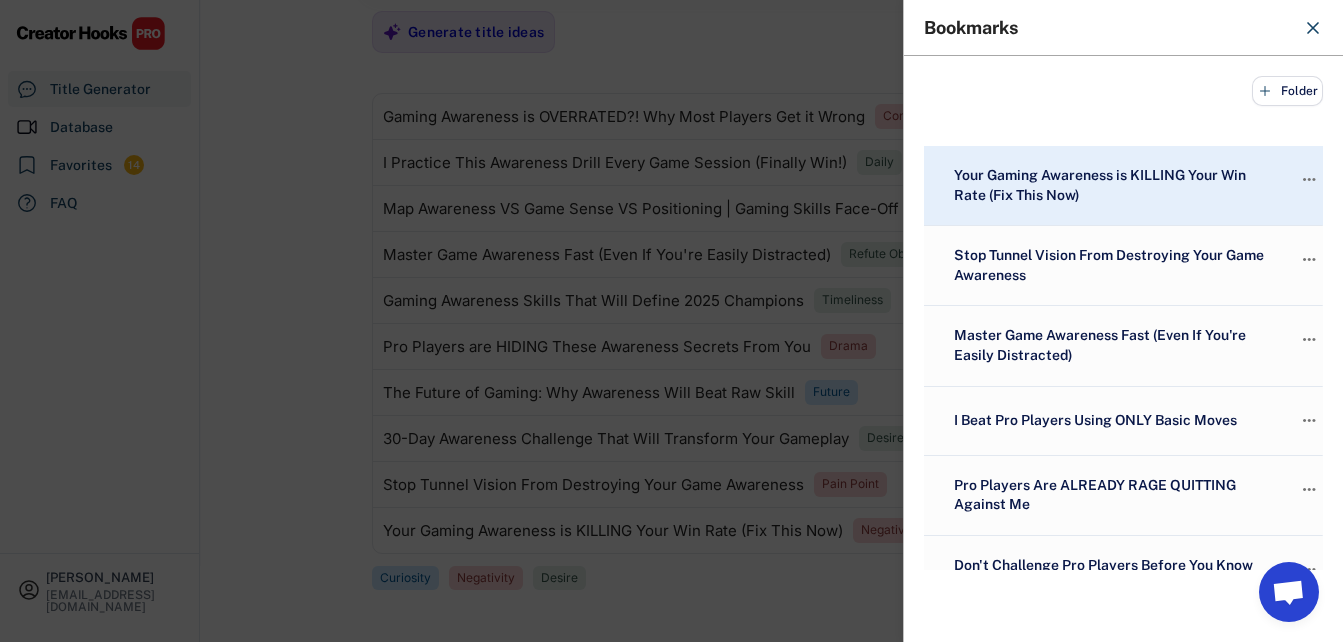click at bounding box center (671, 321) 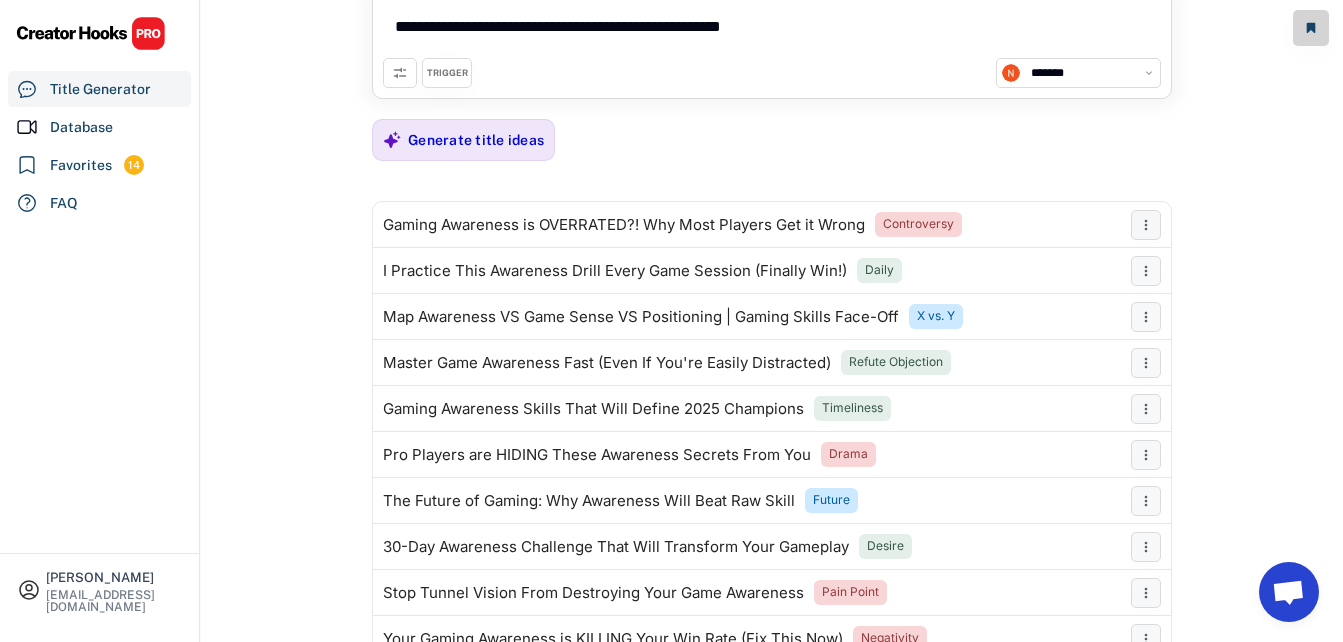 scroll, scrollTop: 0, scrollLeft: 0, axis: both 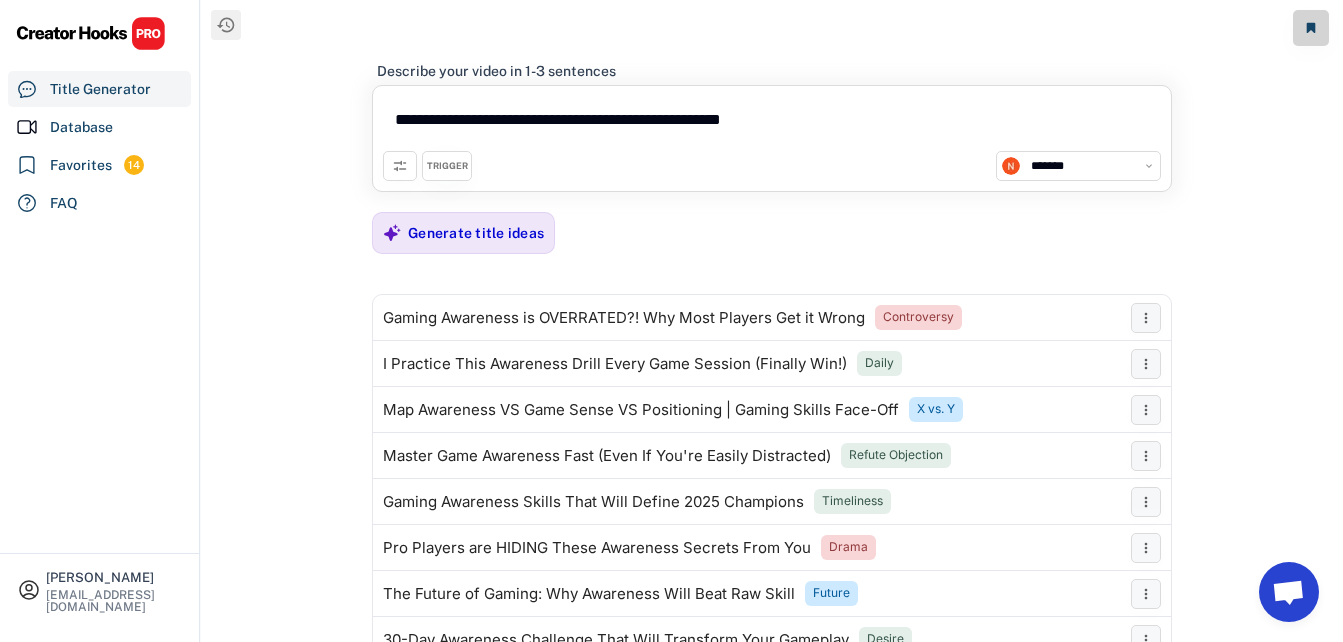 drag, startPoint x: 827, startPoint y: 113, endPoint x: 433, endPoint y: 109, distance: 394.0203 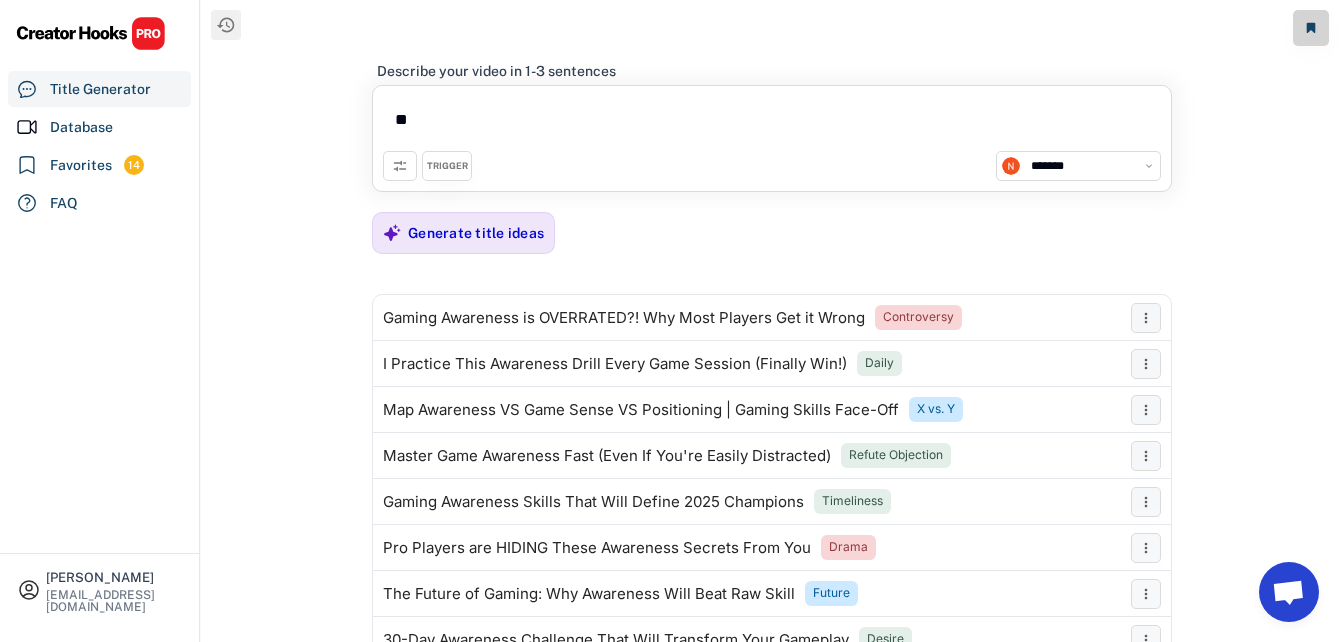 type on "*" 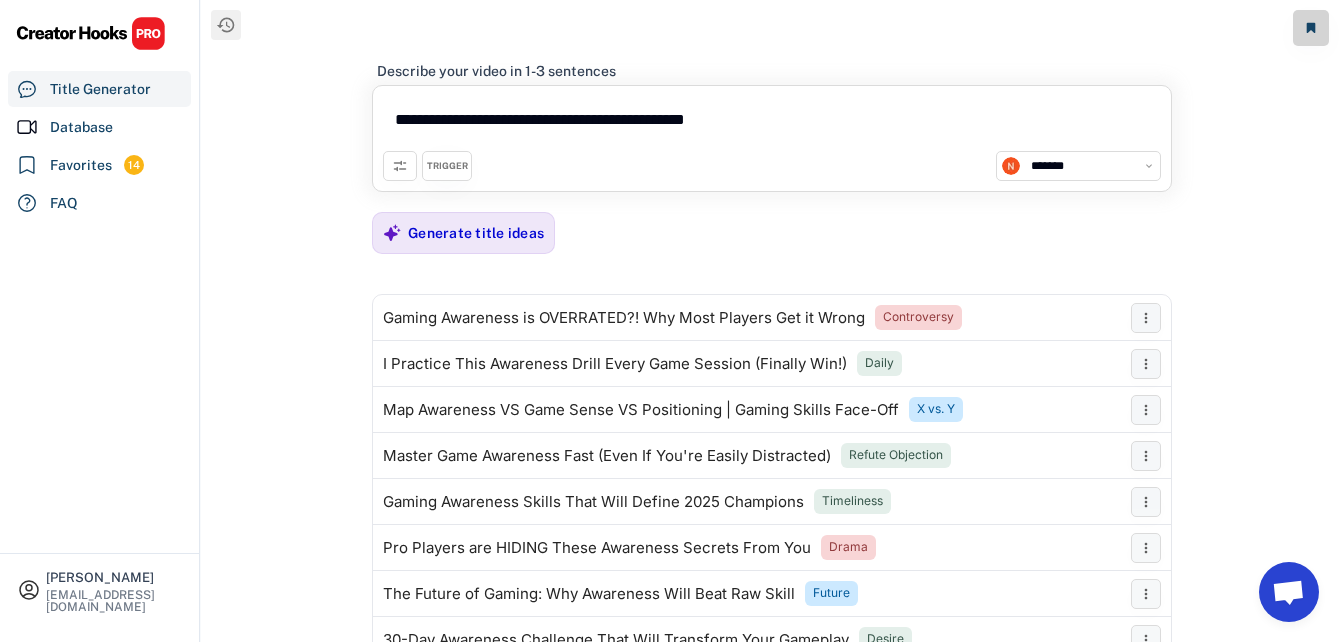 click on "**********" at bounding box center (772, 123) 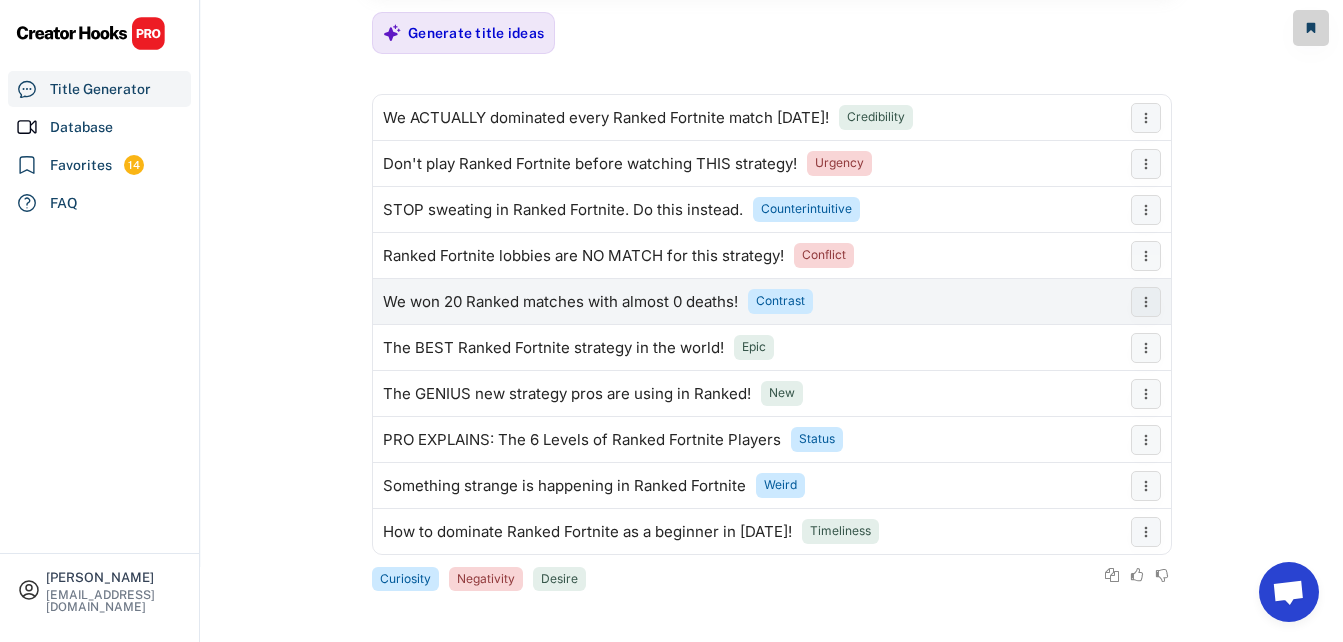 scroll, scrollTop: 201, scrollLeft: 0, axis: vertical 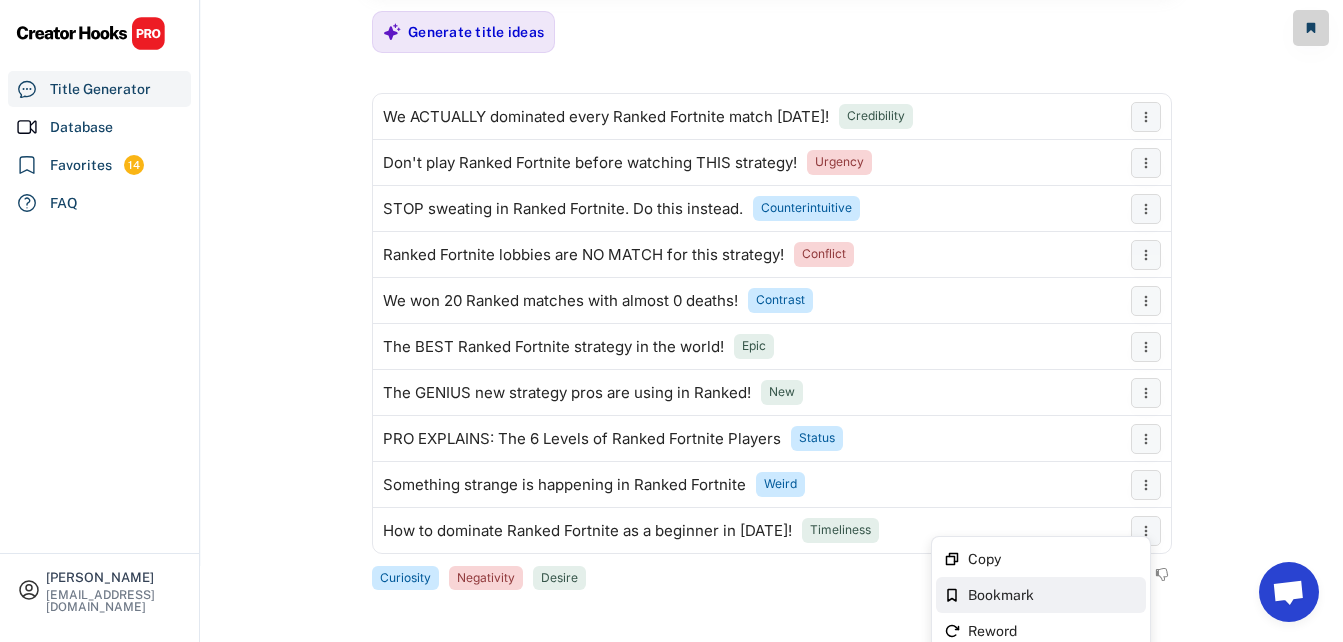 click on "Bookmark" at bounding box center (1053, 595) 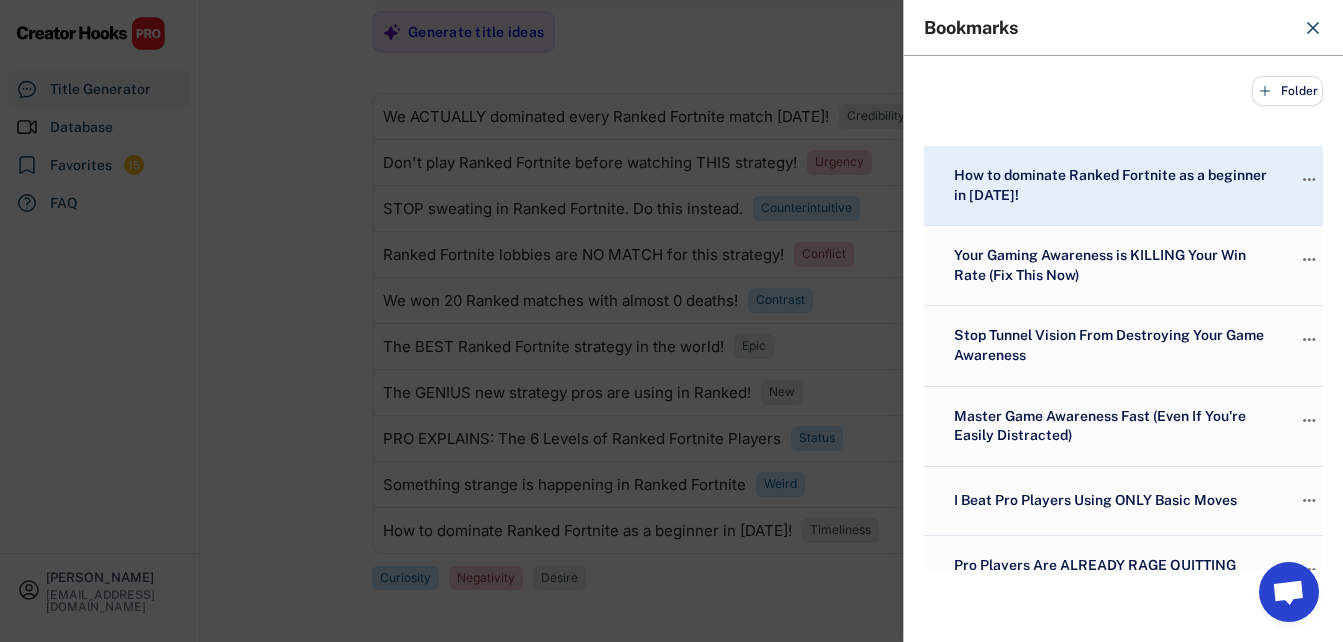 click at bounding box center [671, 321] 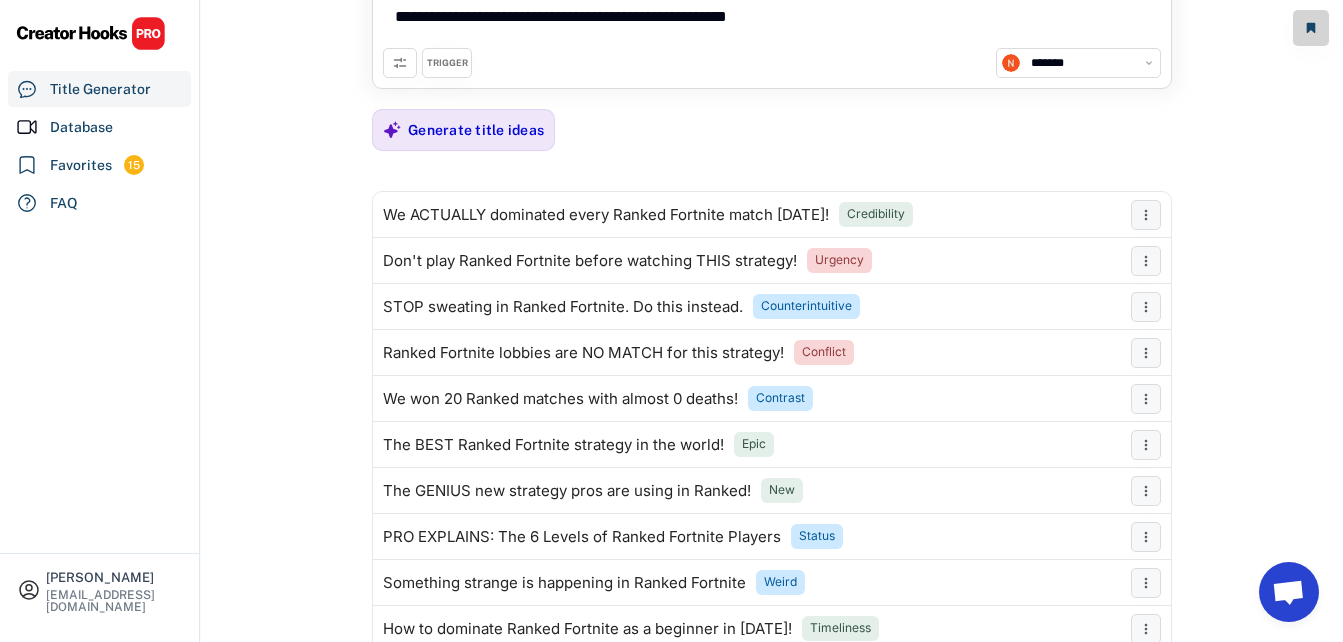 scroll, scrollTop: 0, scrollLeft: 0, axis: both 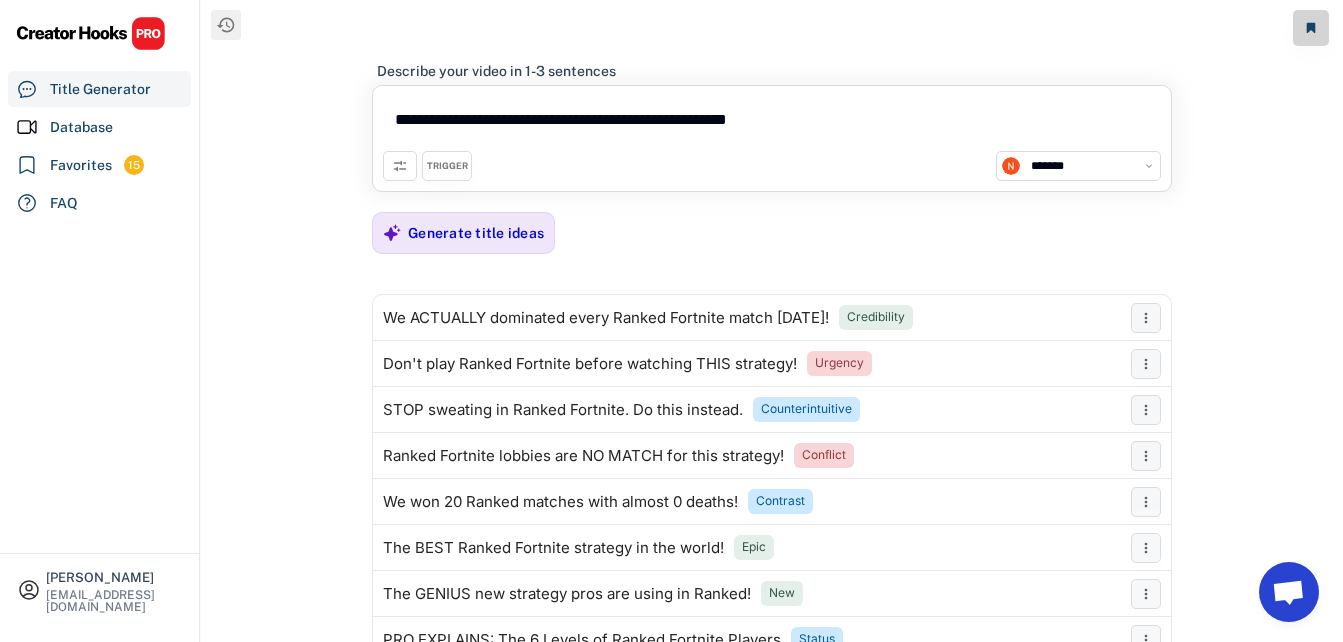 drag, startPoint x: 705, startPoint y: 119, endPoint x: 653, endPoint y: 122, distance: 52.086468 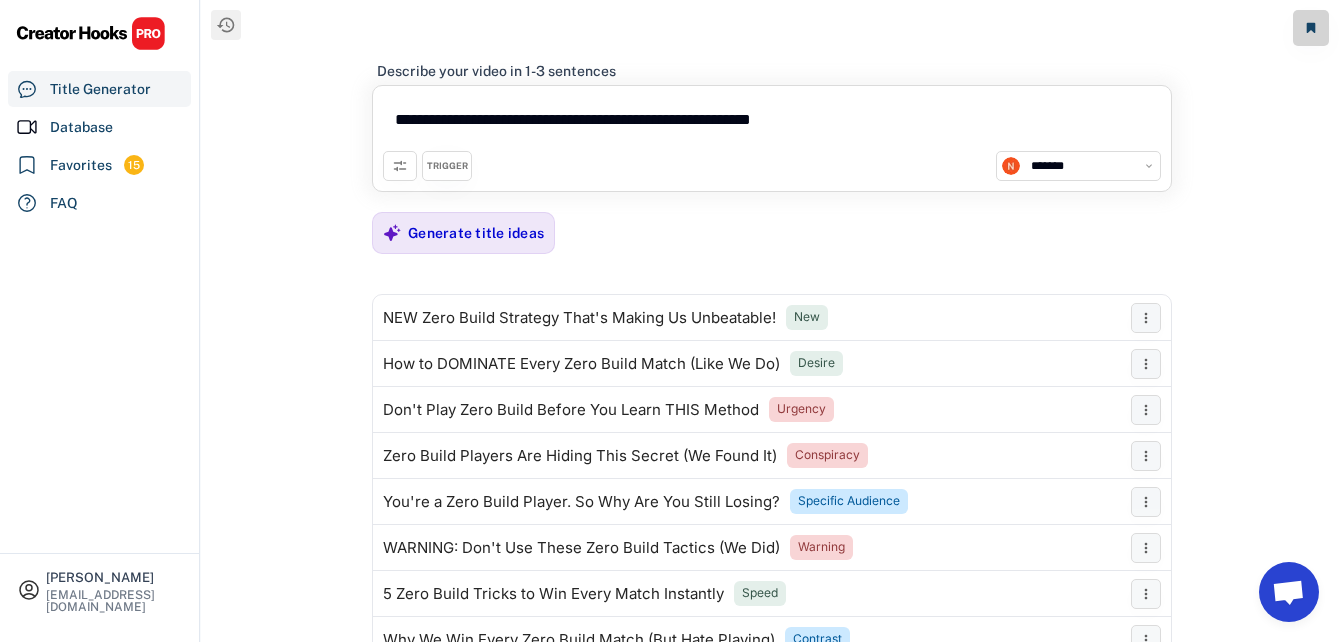 scroll, scrollTop: 100, scrollLeft: 0, axis: vertical 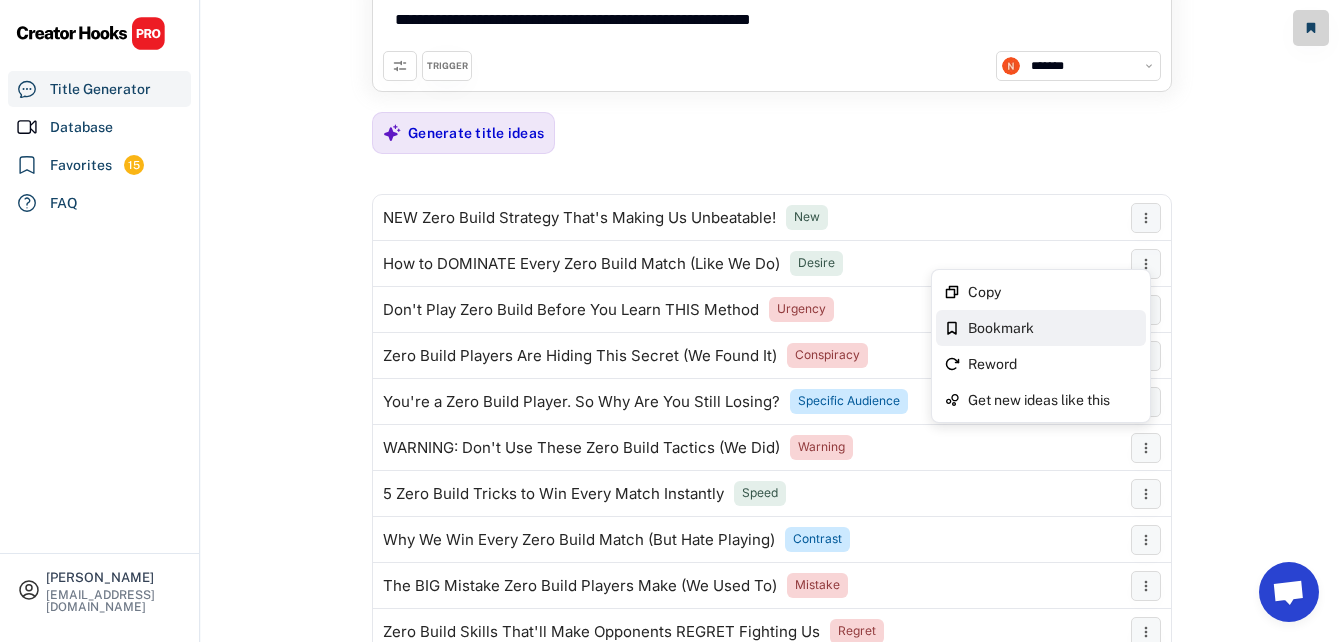 click on "Bookmark" at bounding box center (1053, 328) 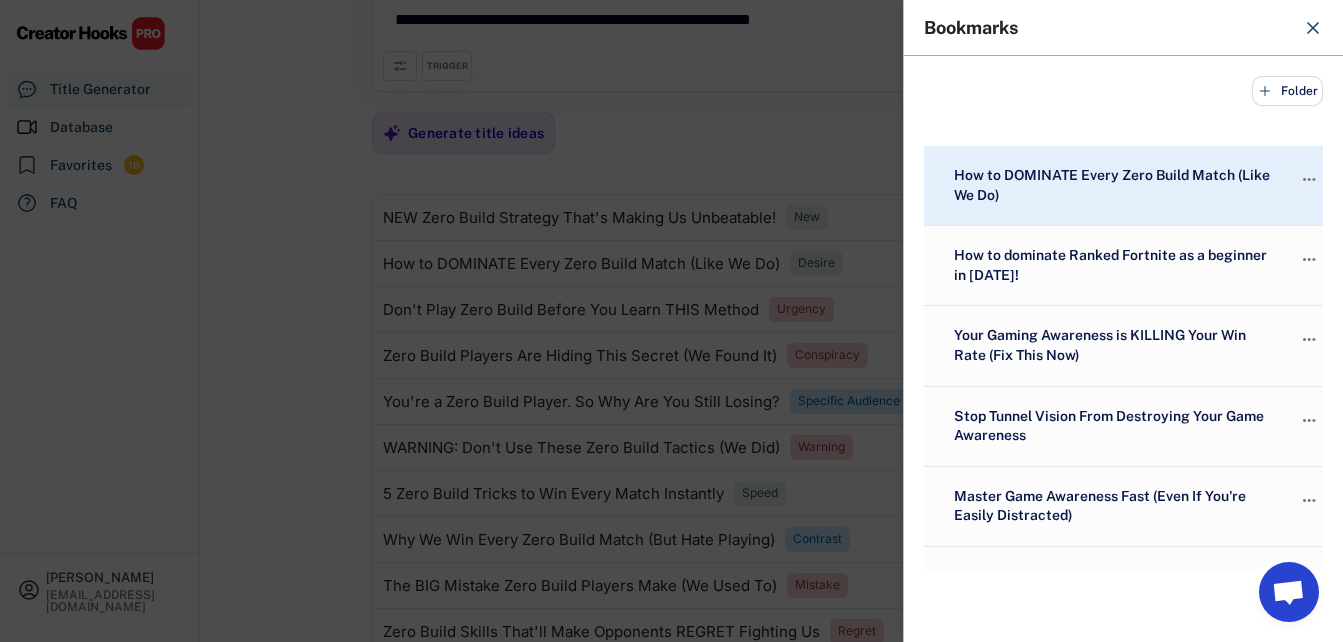 click at bounding box center (671, 321) 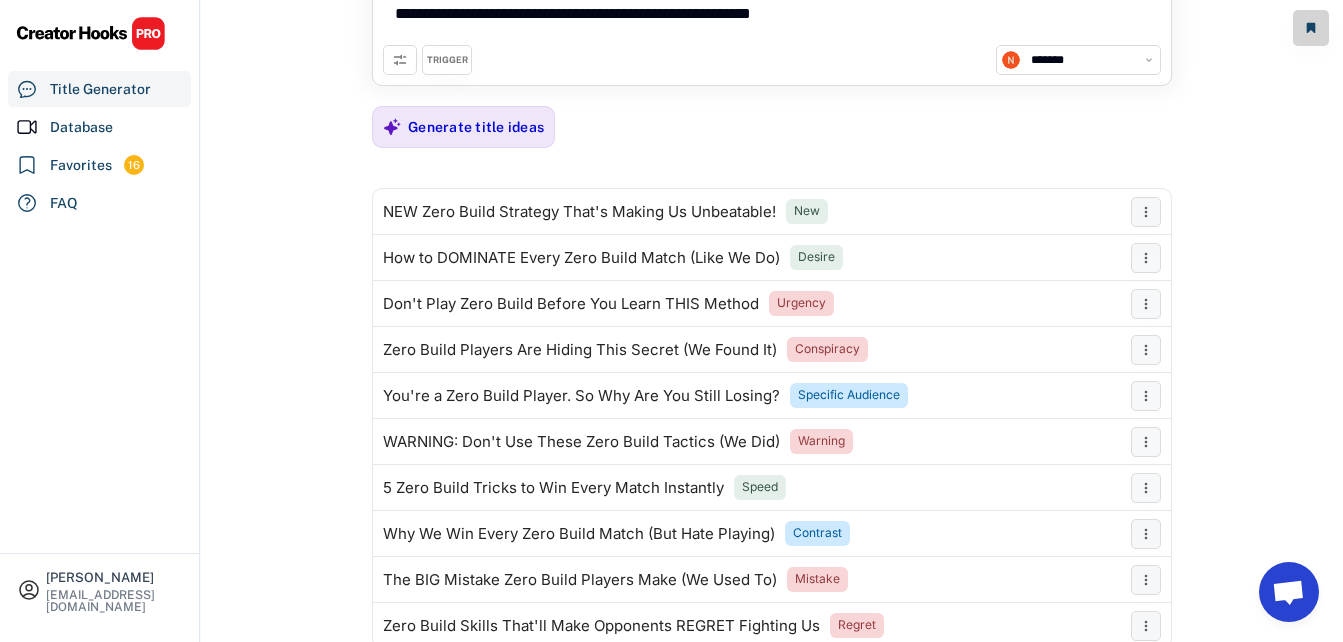 scroll, scrollTop: 0, scrollLeft: 0, axis: both 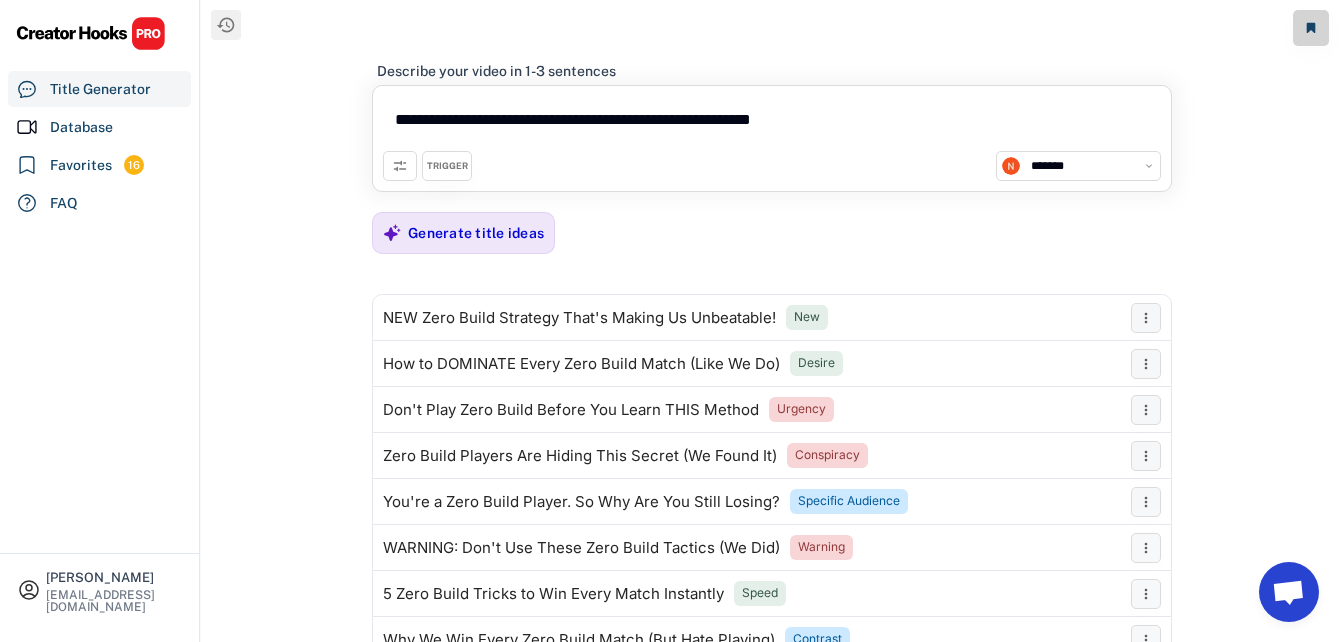click on "**********" at bounding box center (772, 123) 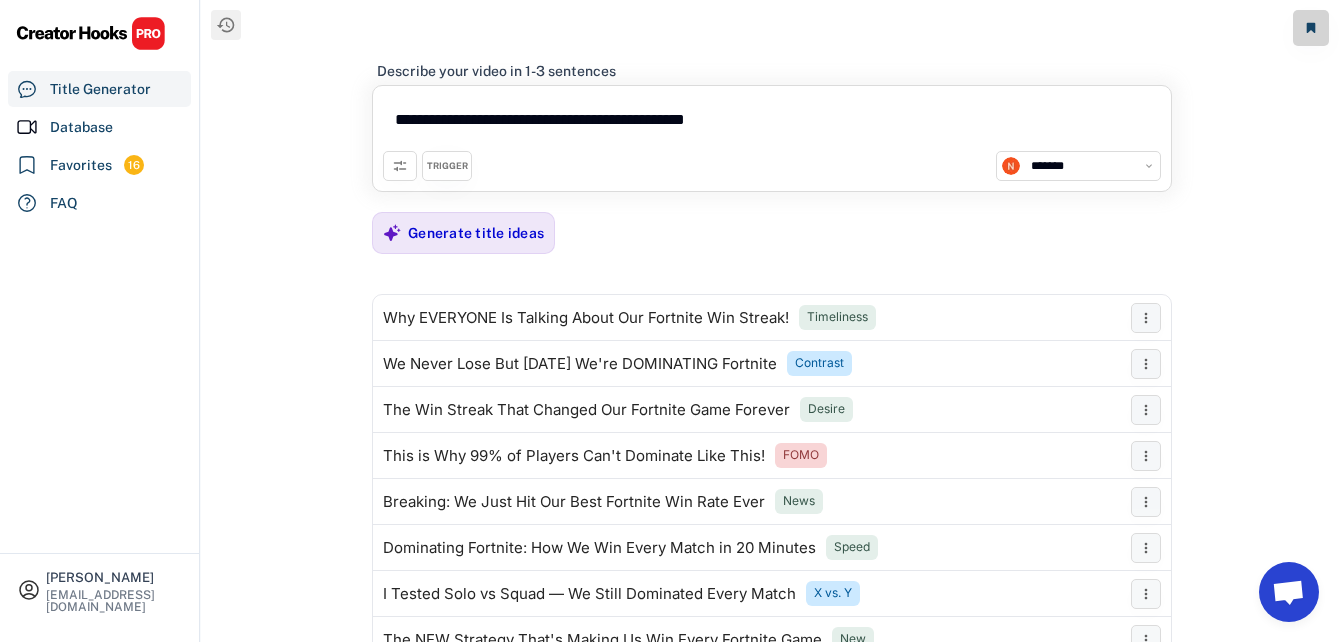 click on "**********" at bounding box center [772, 383] 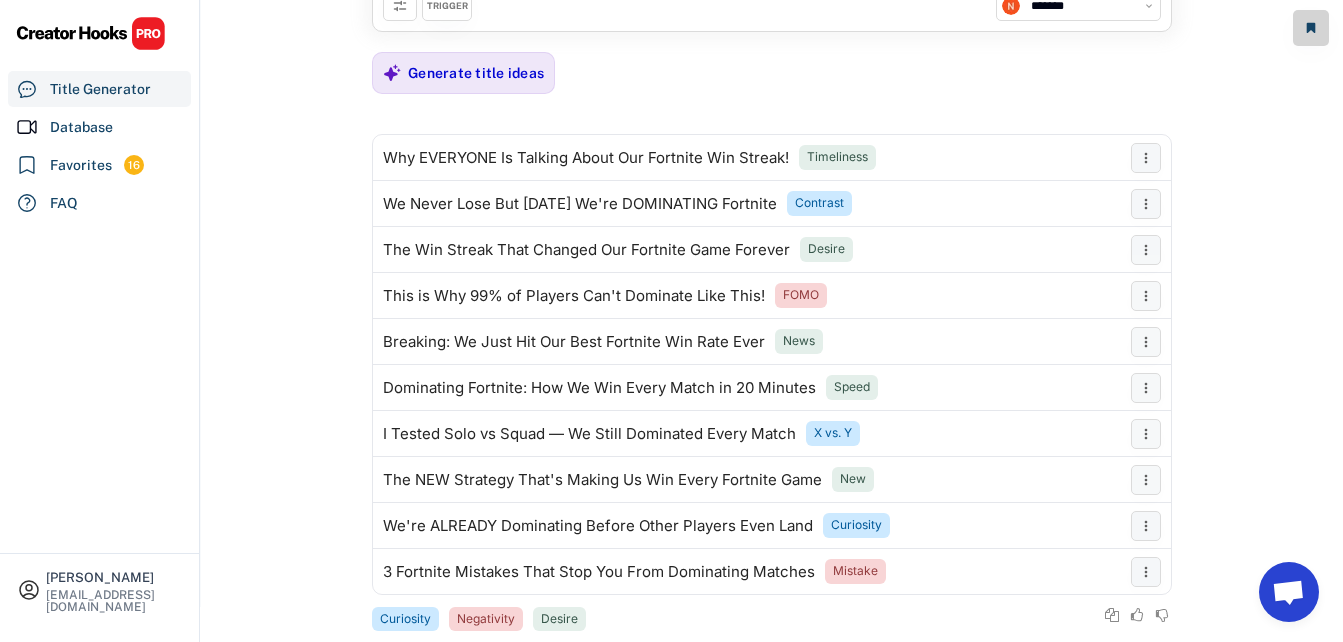 scroll, scrollTop: 200, scrollLeft: 0, axis: vertical 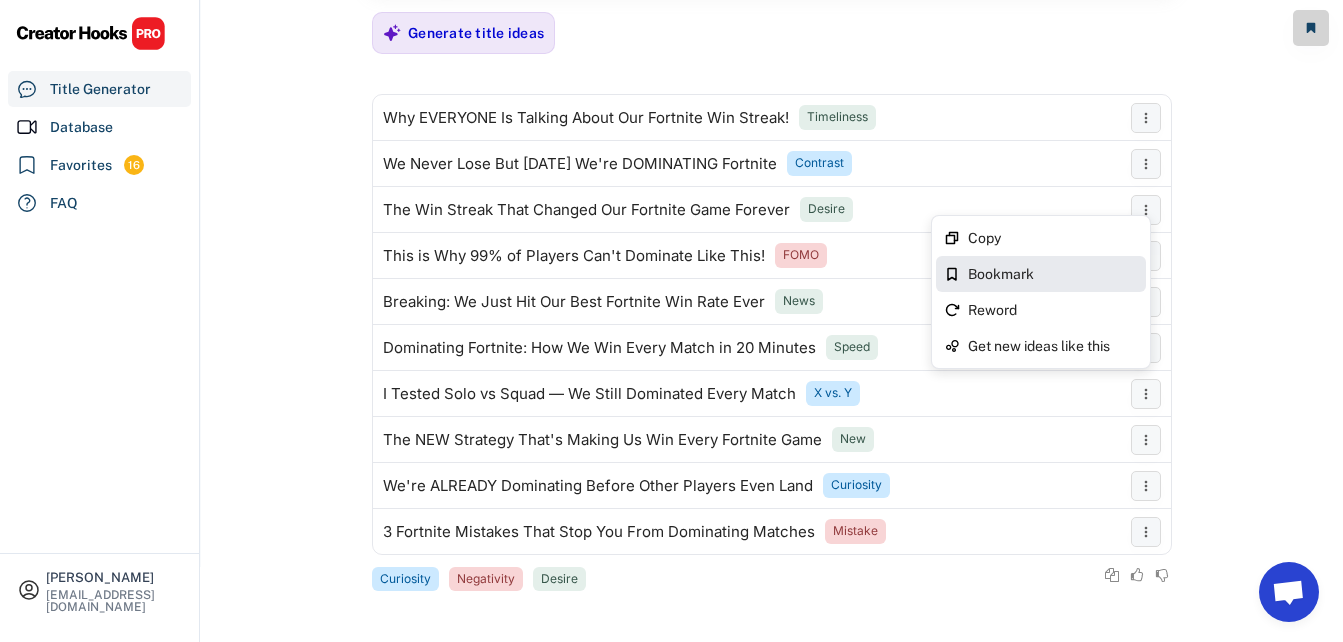click on "Bookmark" at bounding box center [1041, 274] 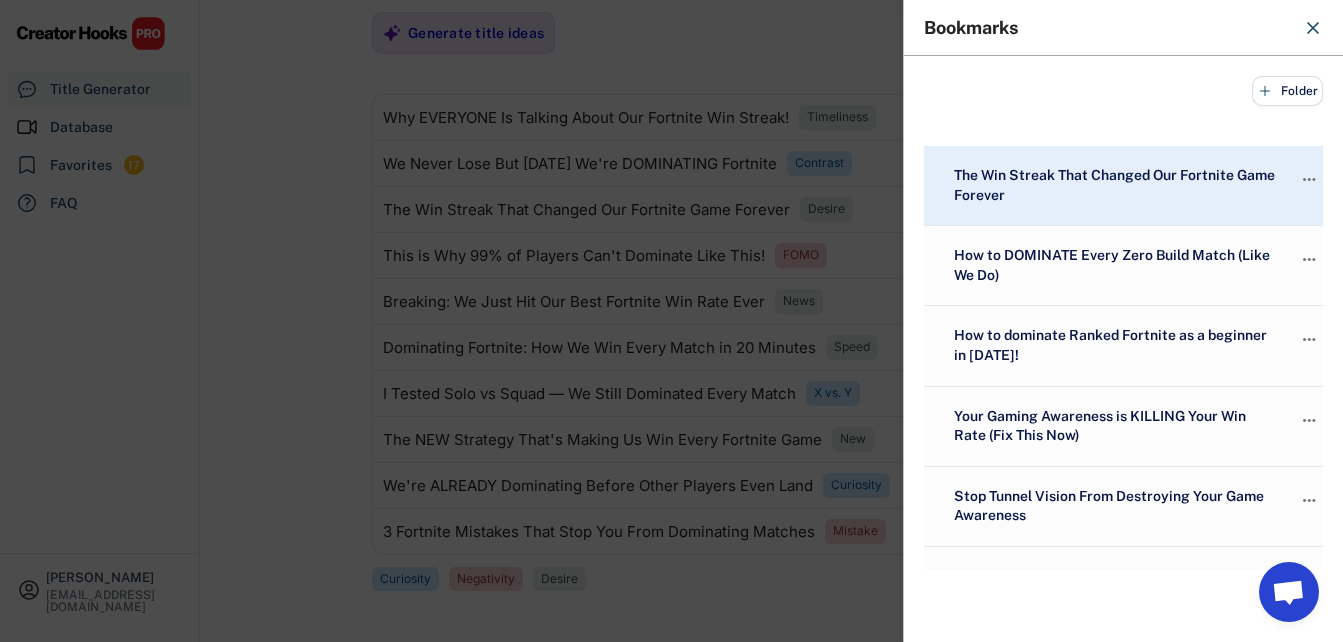 click at bounding box center (671, 321) 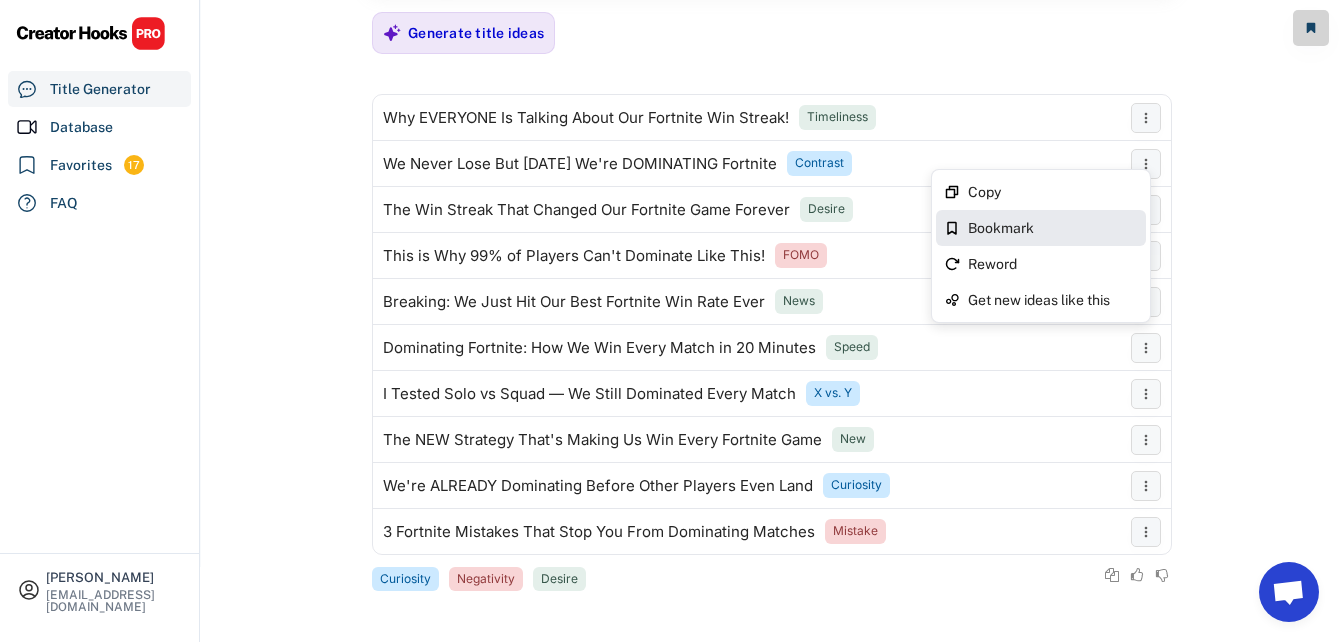 click on "Bookmark" at bounding box center [1041, 228] 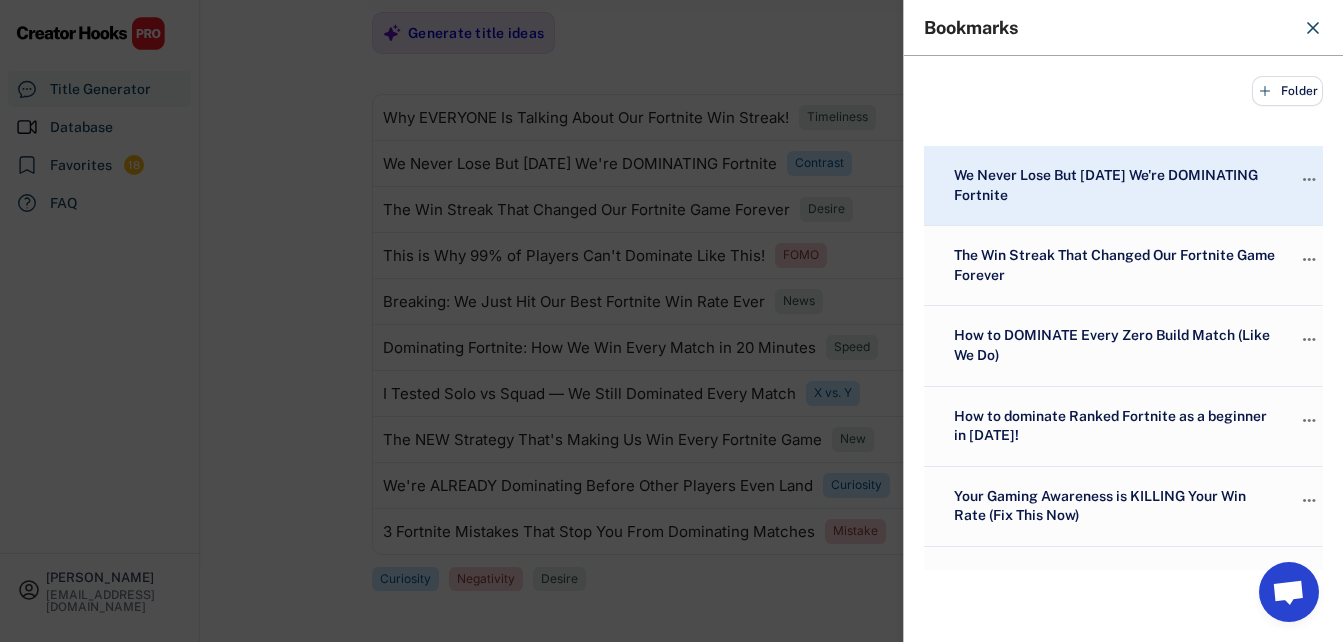 click at bounding box center [671, 321] 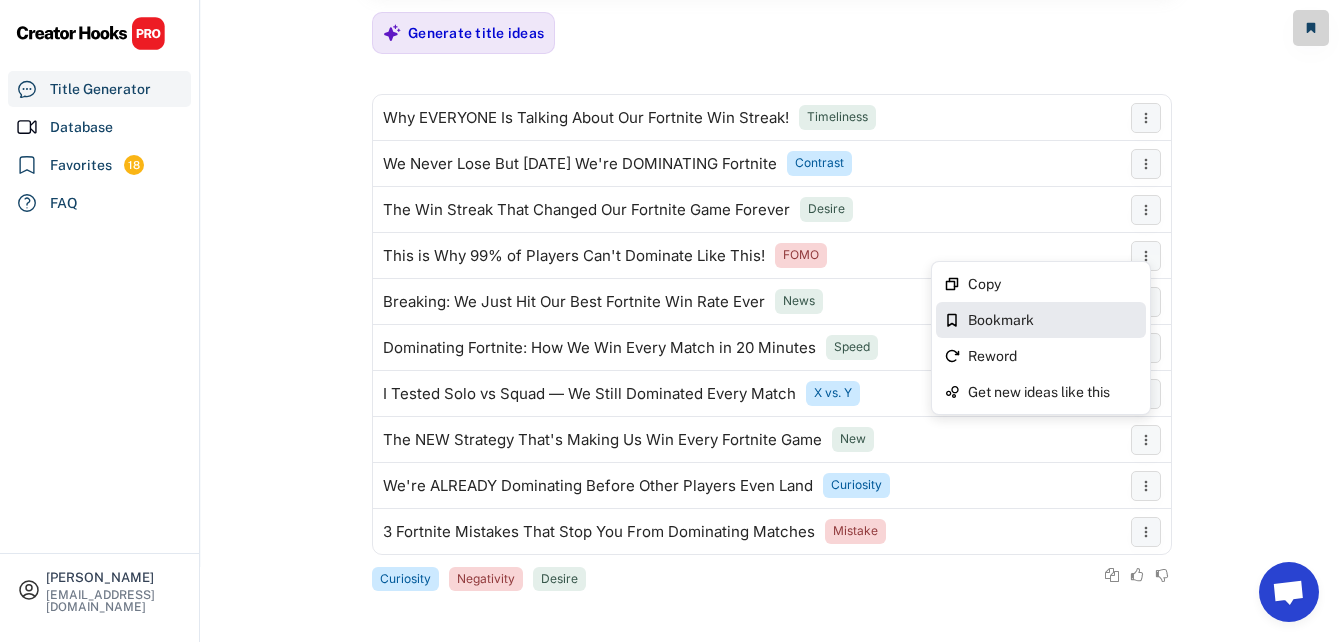 click on "Bookmark" at bounding box center [1053, 320] 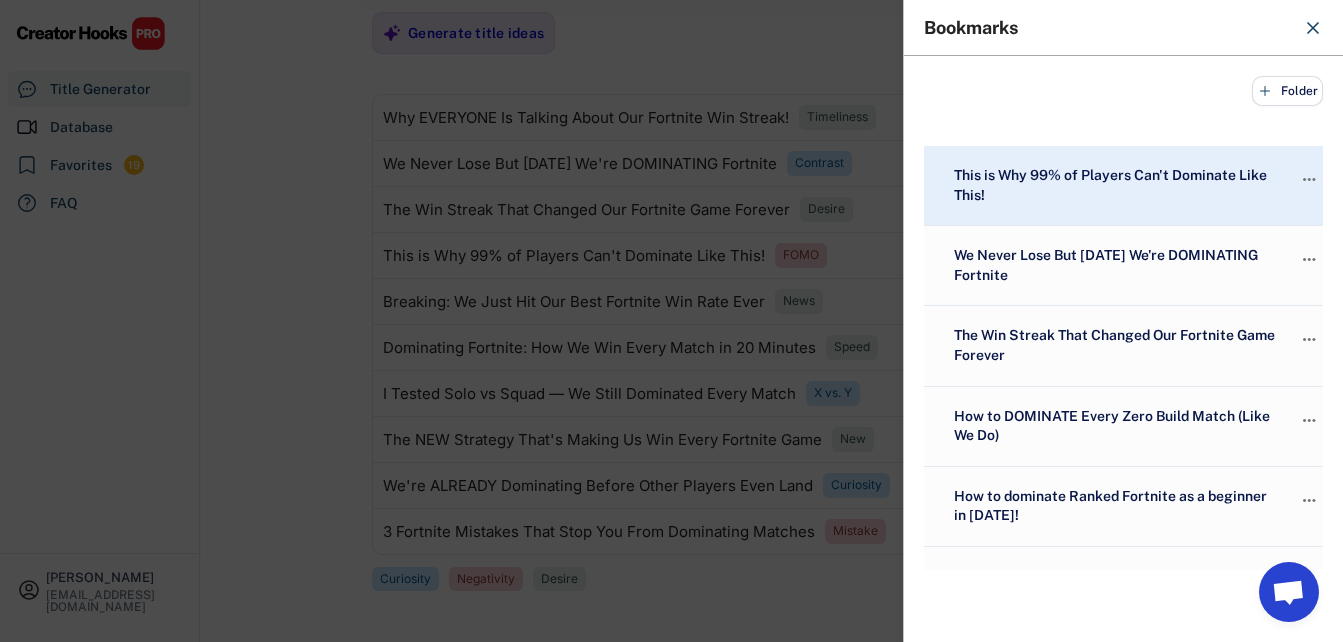 click at bounding box center (671, 321) 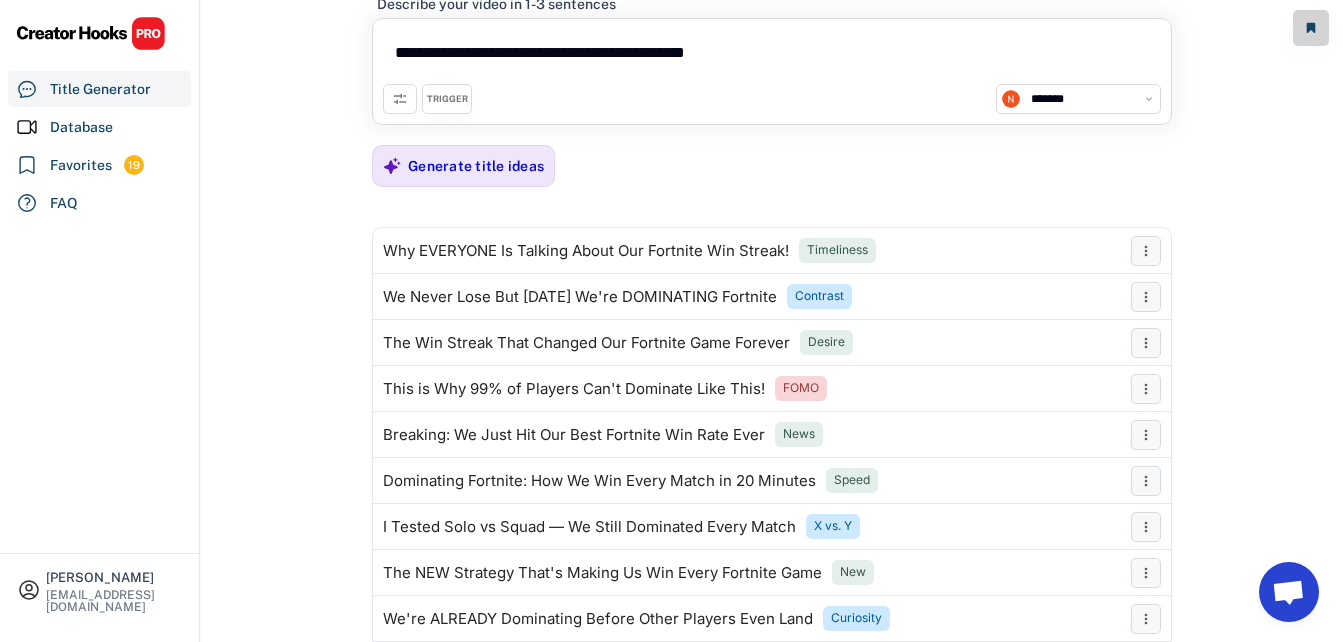 scroll, scrollTop: 0, scrollLeft: 0, axis: both 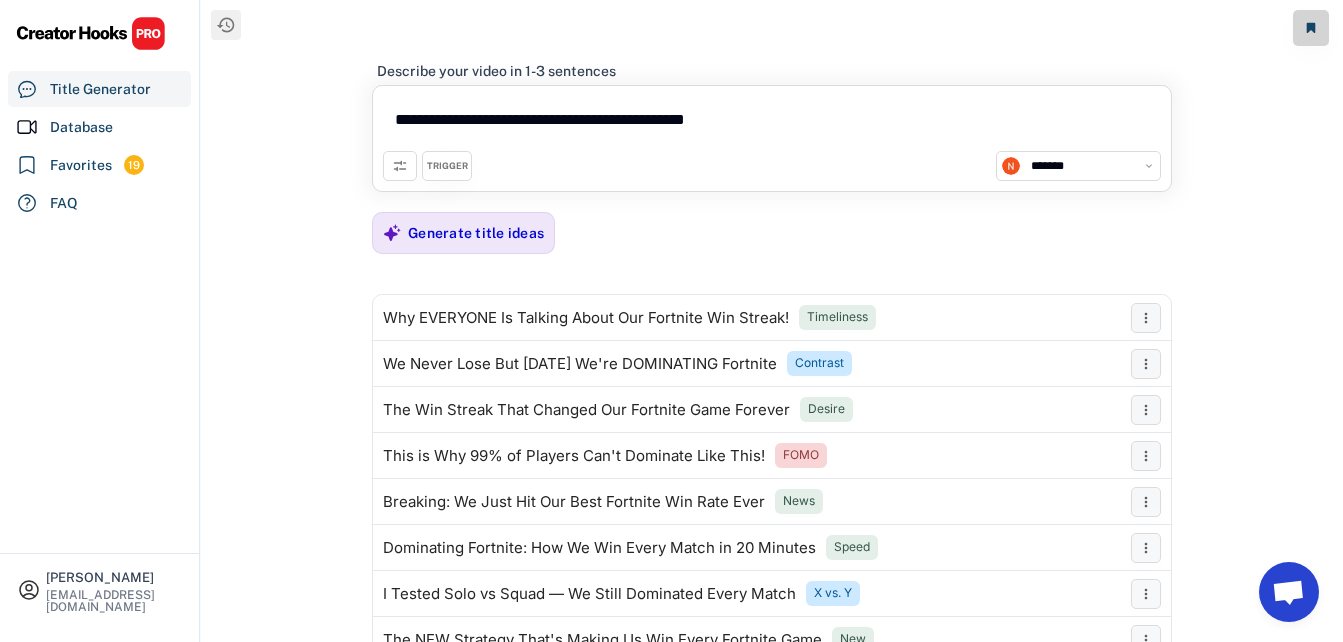 drag, startPoint x: 780, startPoint y: 121, endPoint x: 452, endPoint y: 131, distance: 328.1524 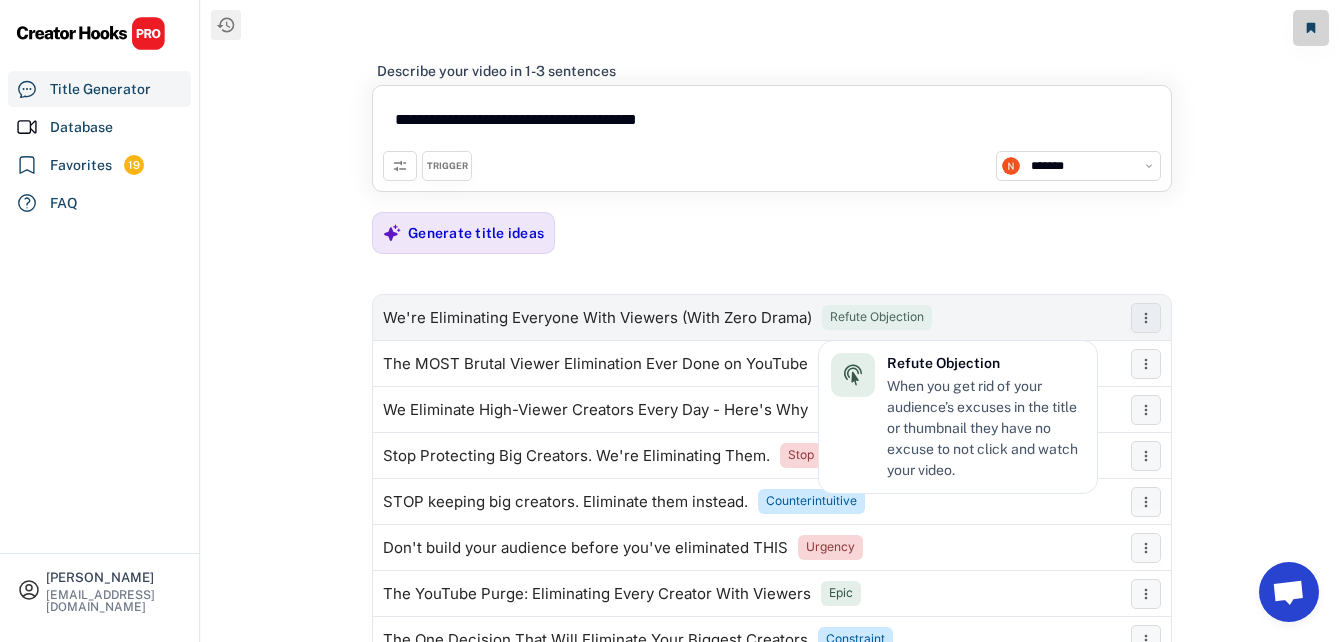 scroll, scrollTop: 100, scrollLeft: 0, axis: vertical 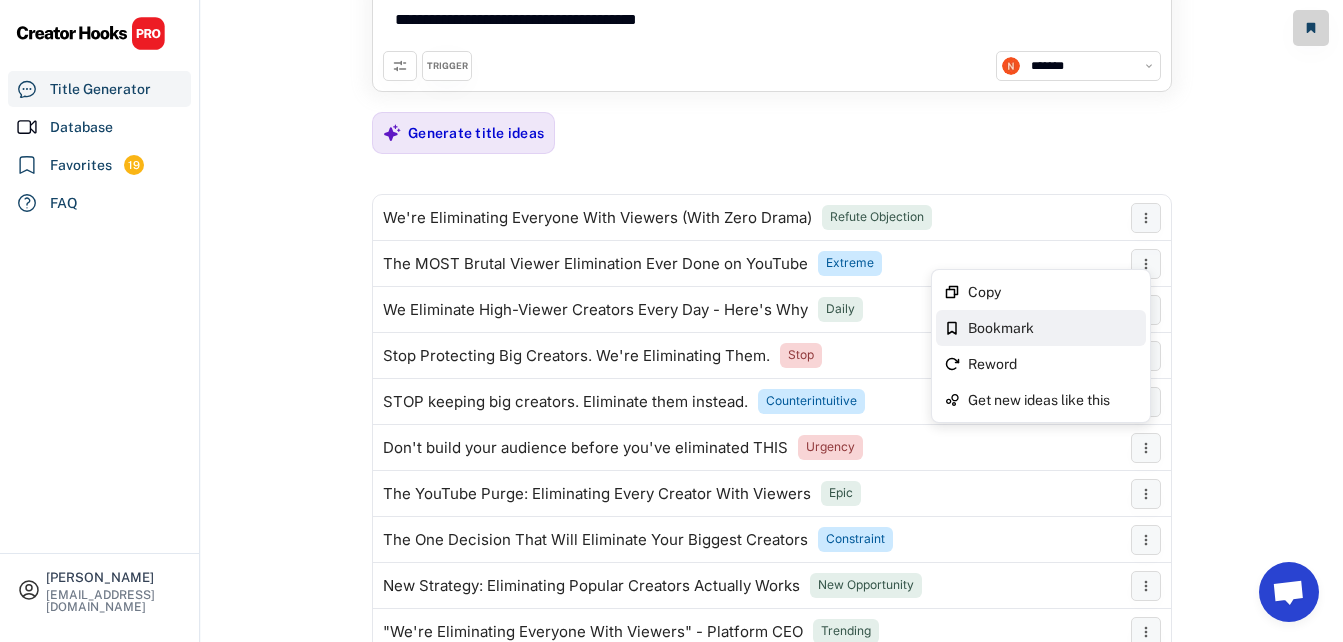 type on "**********" 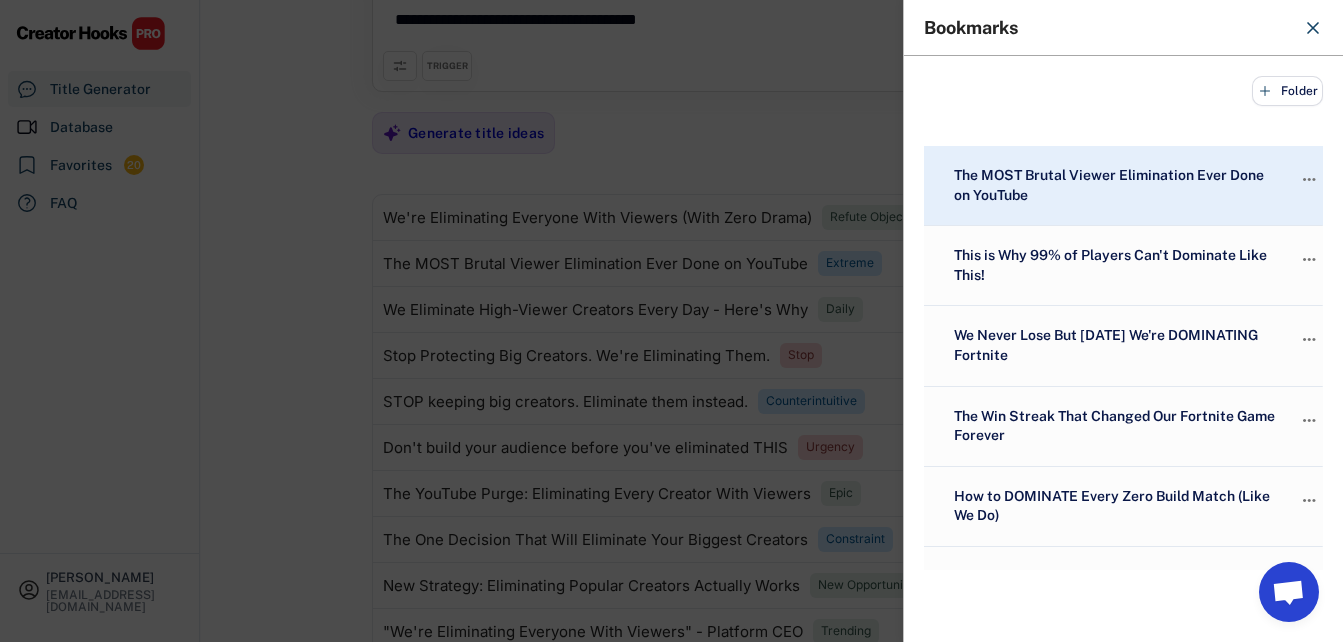 click at bounding box center [671, 321] 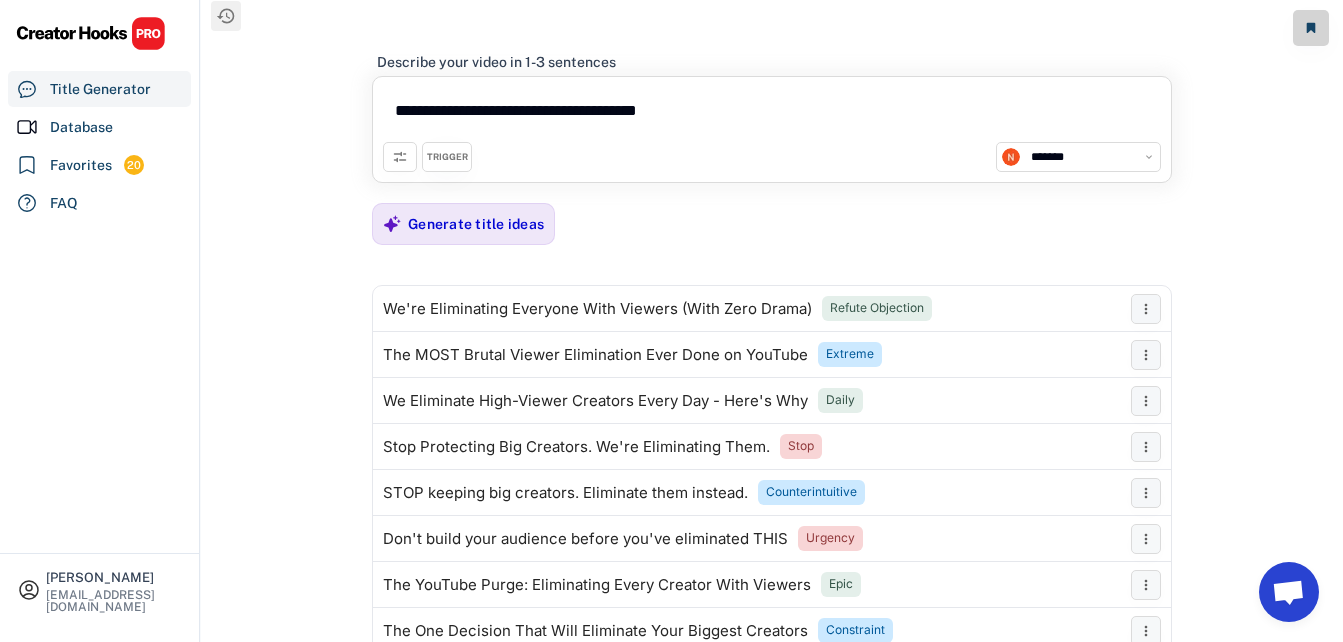 scroll, scrollTop: 0, scrollLeft: 0, axis: both 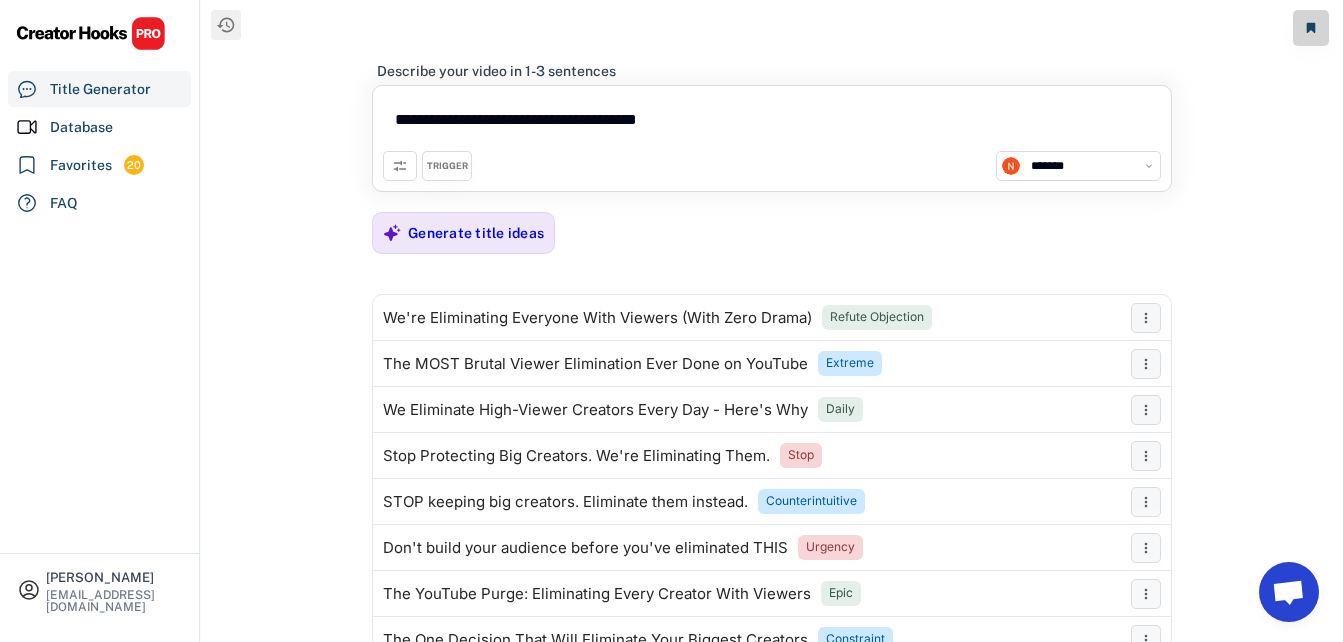 drag, startPoint x: 741, startPoint y: 123, endPoint x: 382, endPoint y: 140, distance: 359.40228 